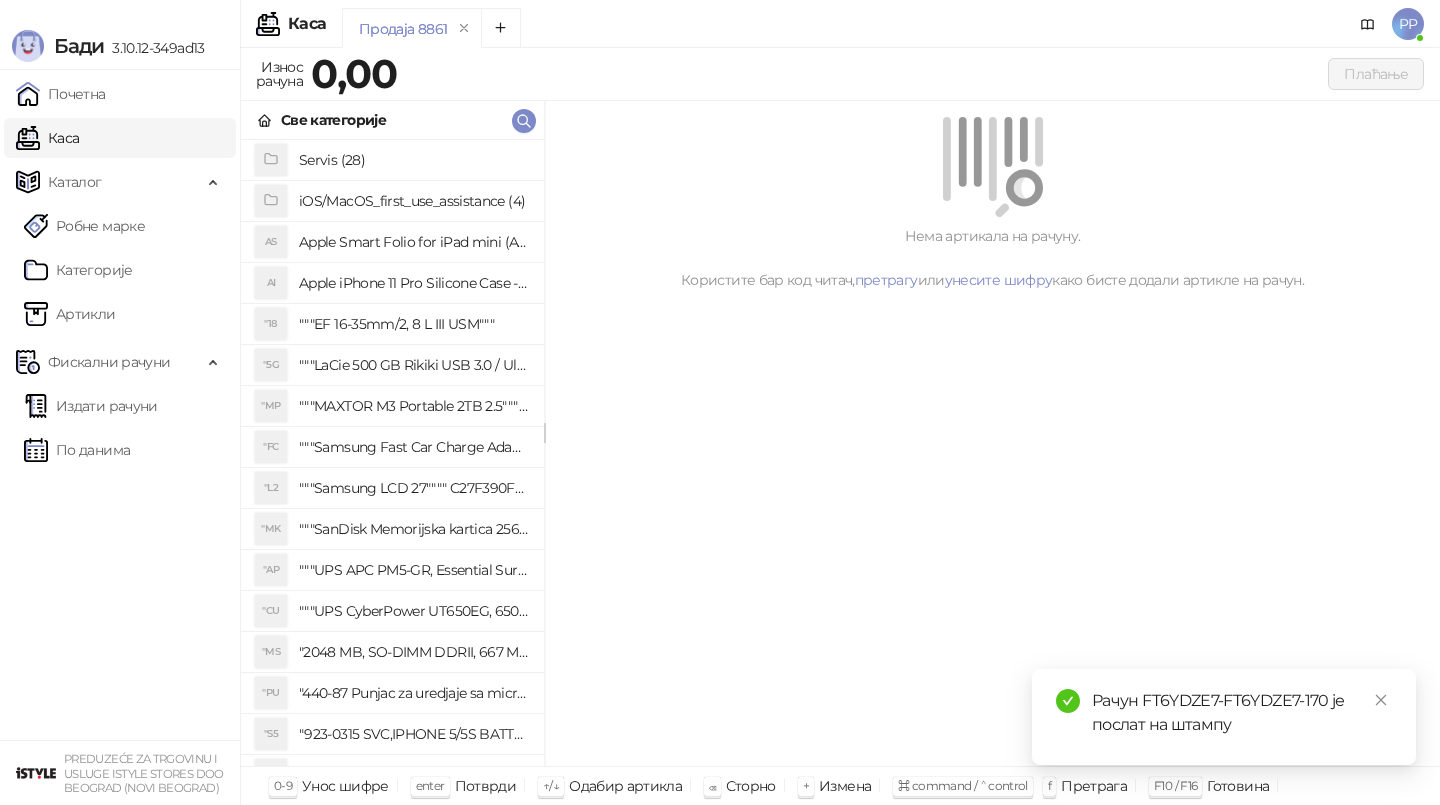 scroll, scrollTop: 0, scrollLeft: 0, axis: both 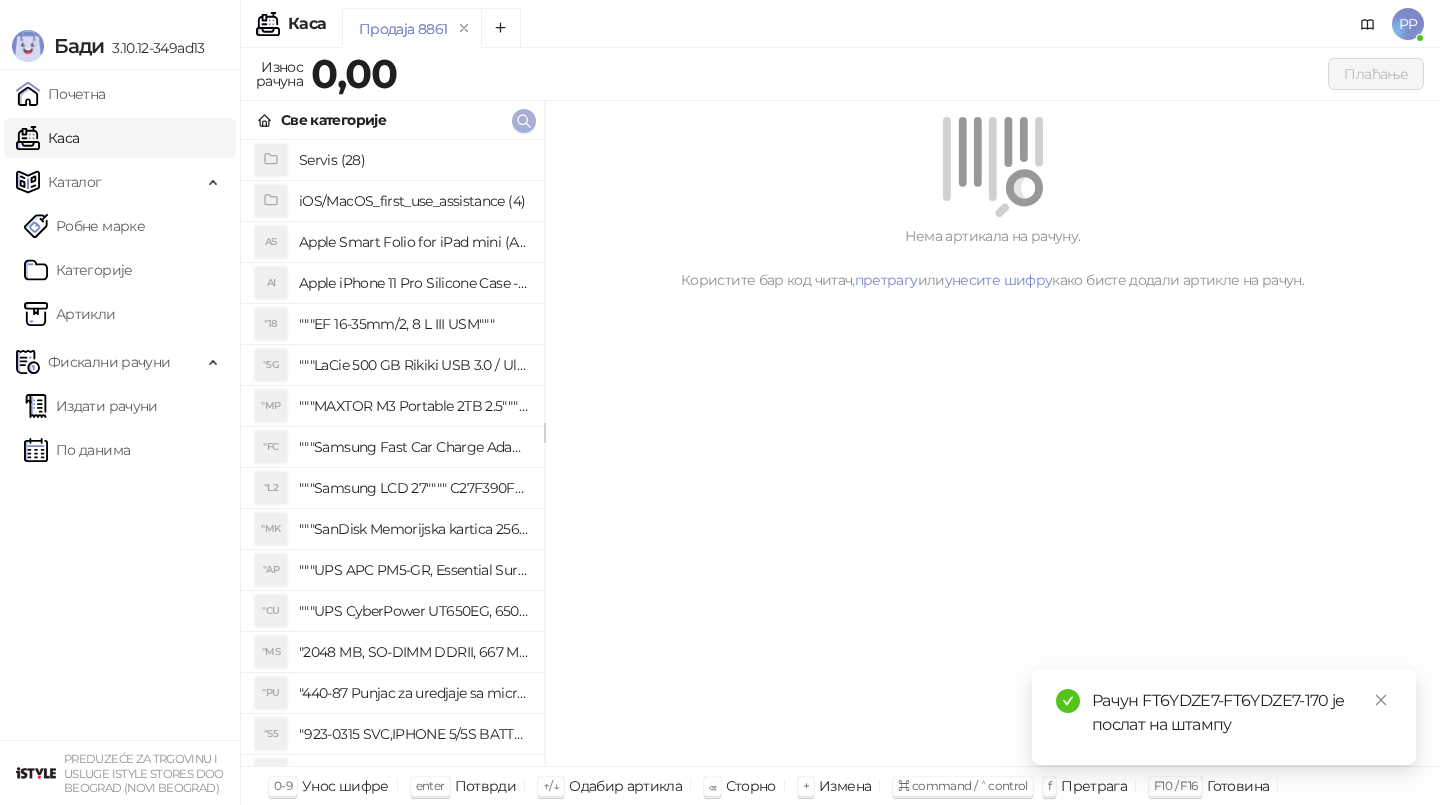 click 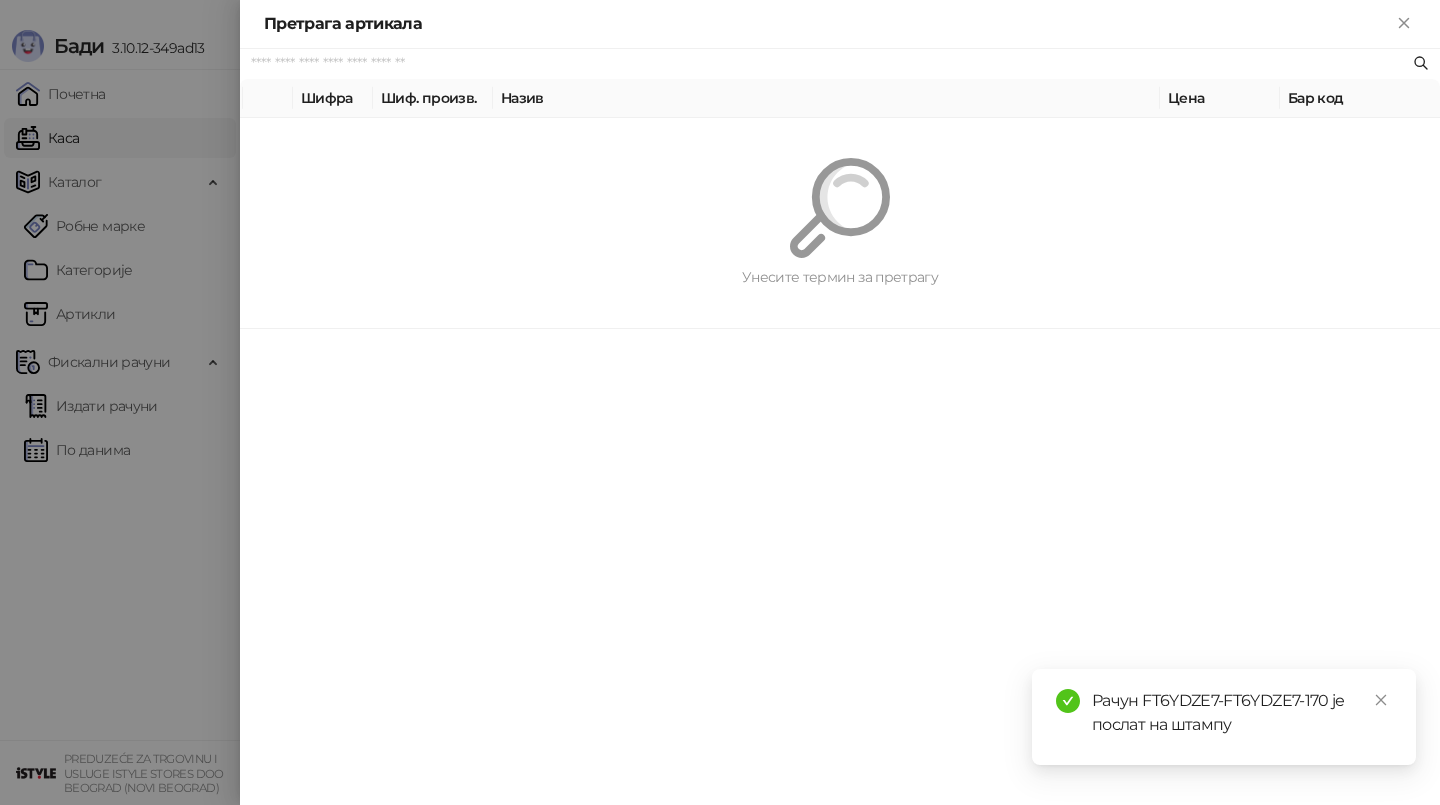 paste on "*********" 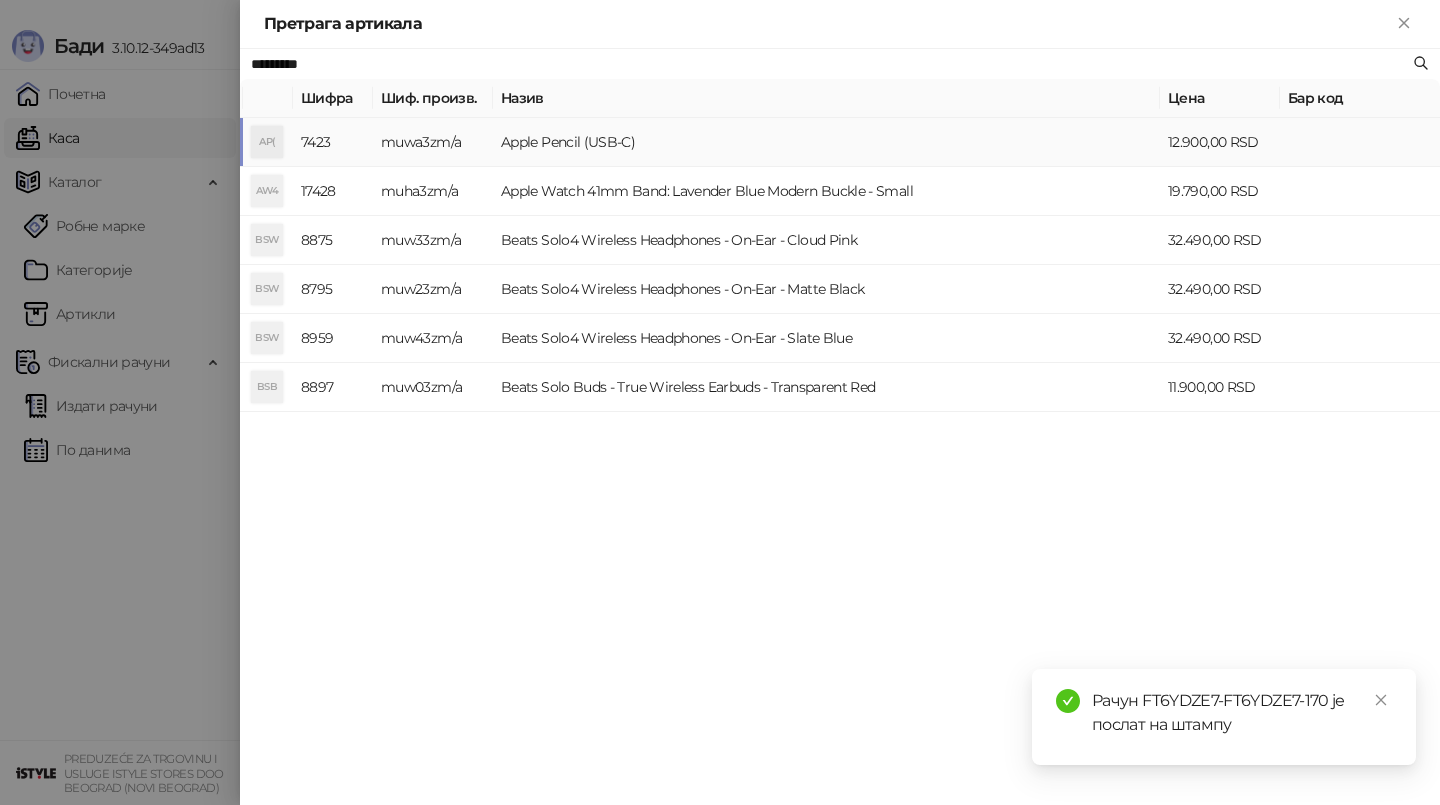 type on "*********" 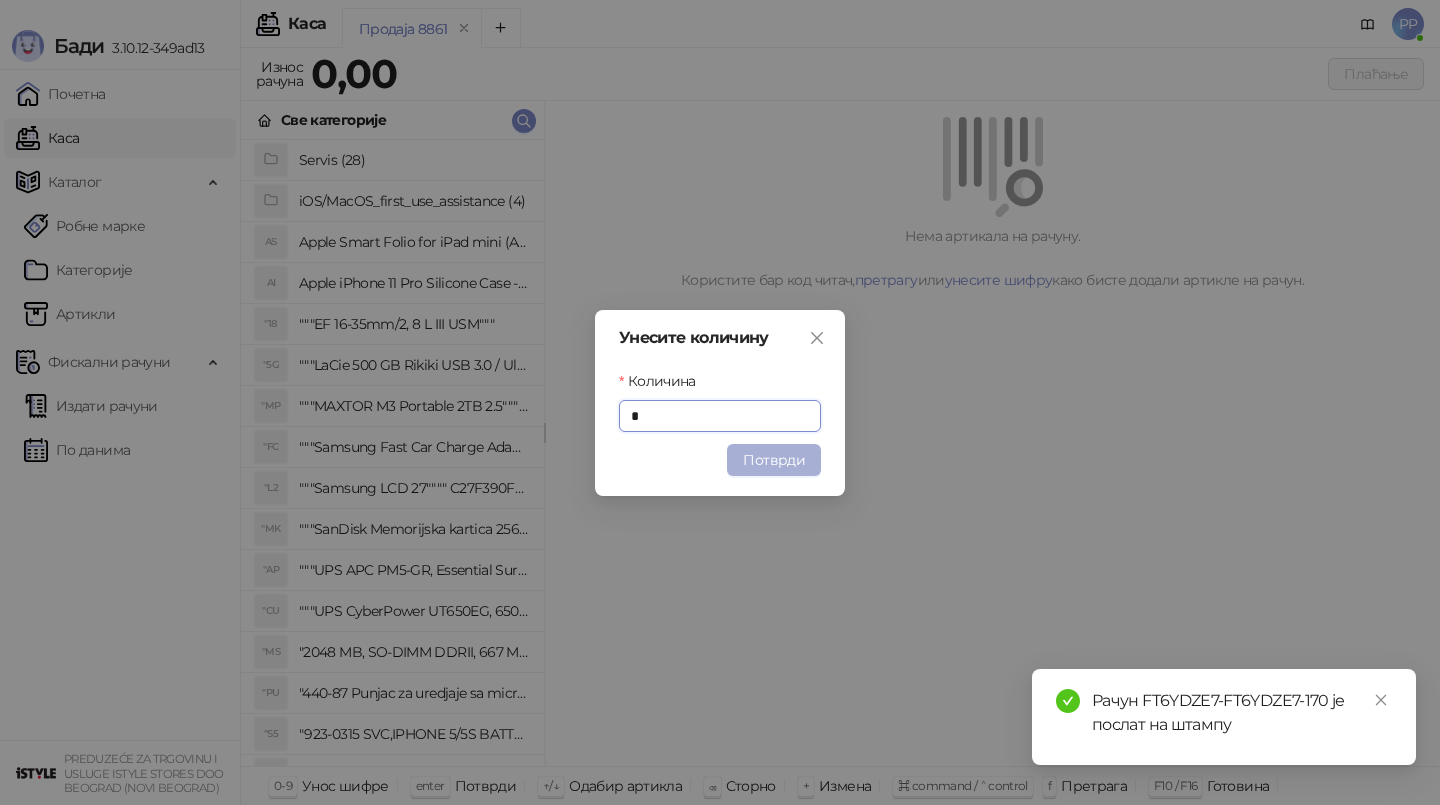click on "Потврди" at bounding box center [774, 460] 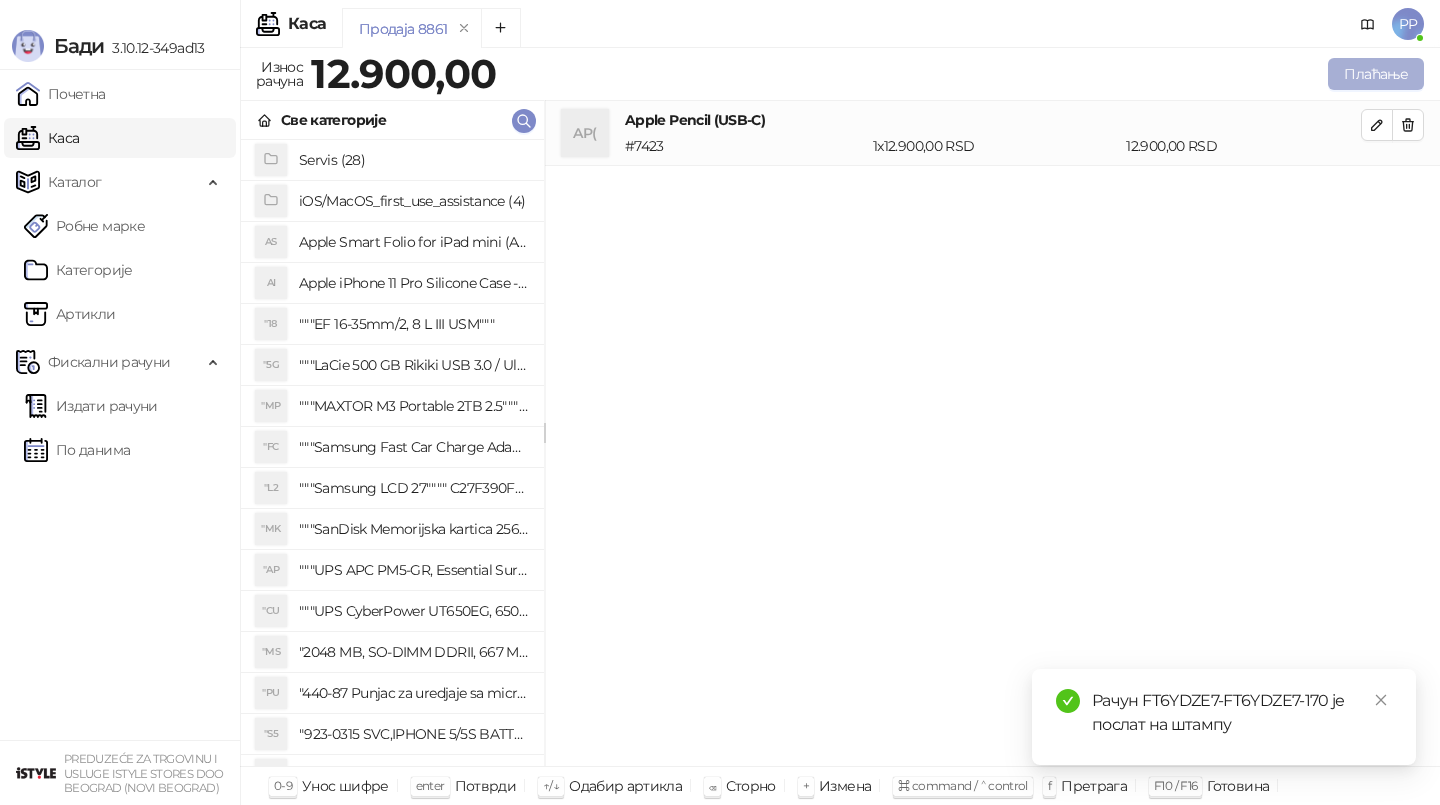 click on "Плаћање" at bounding box center (1376, 74) 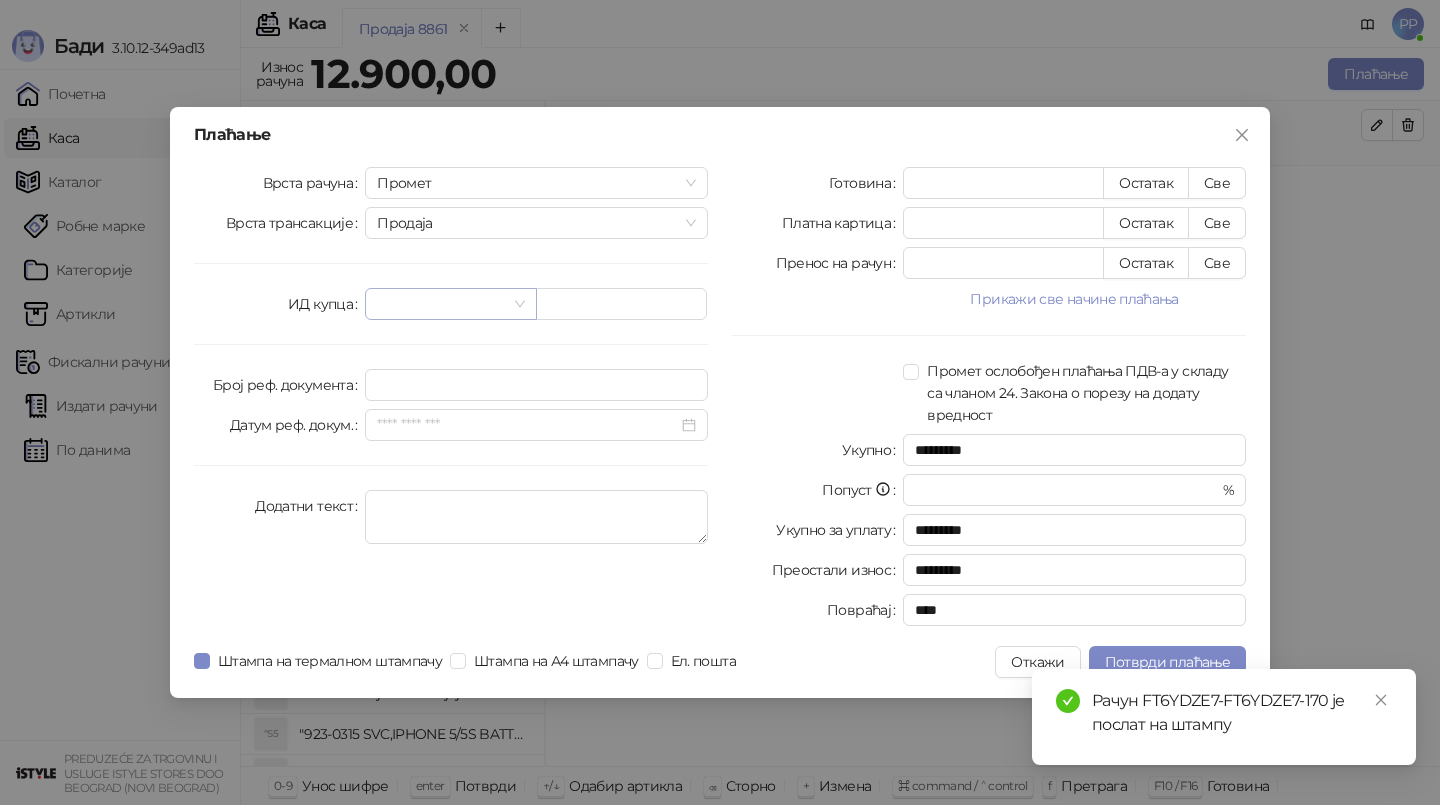 click at bounding box center [441, 304] 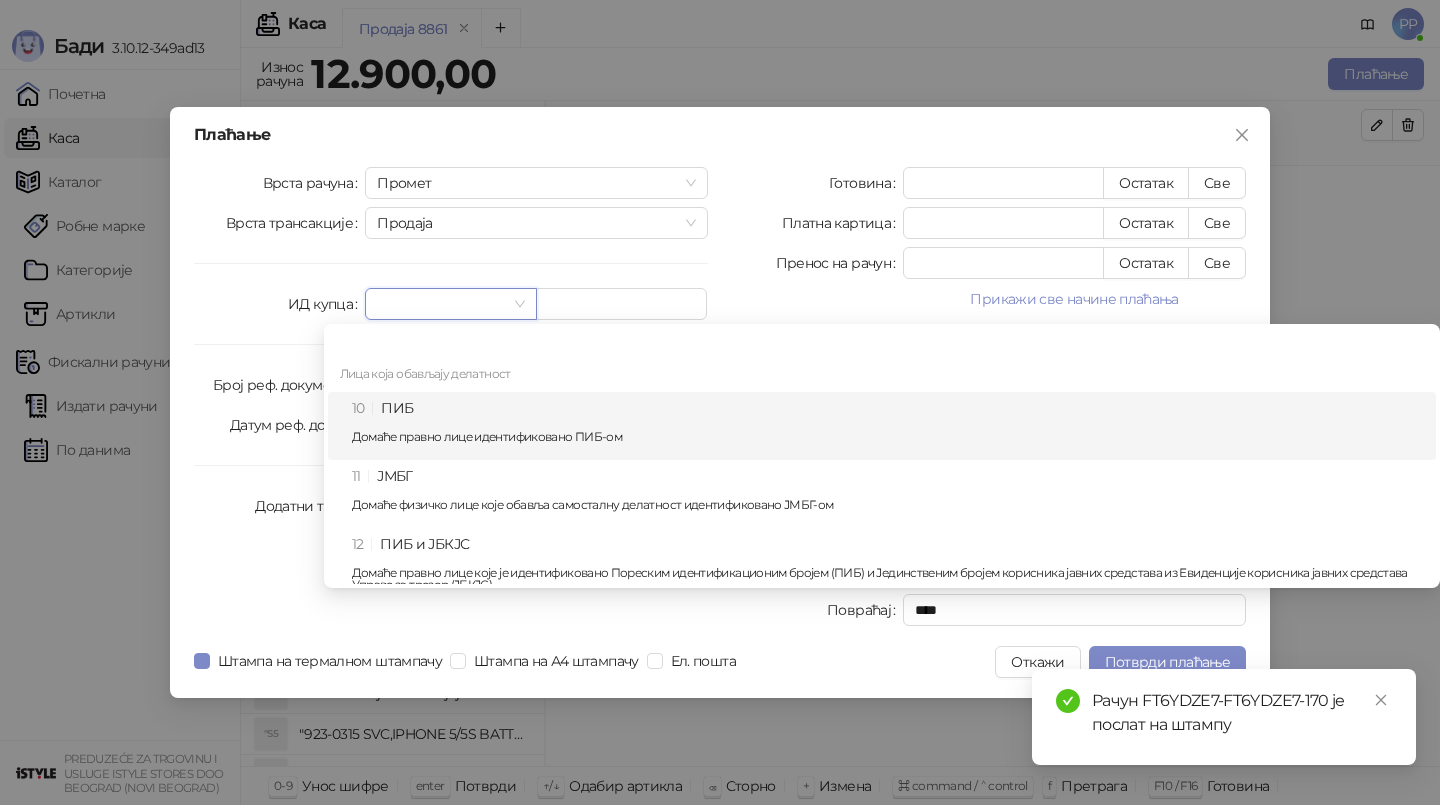 click on "10 ПИБ Домаће правно лице идентификовано ПИБ-ом" at bounding box center (888, 426) 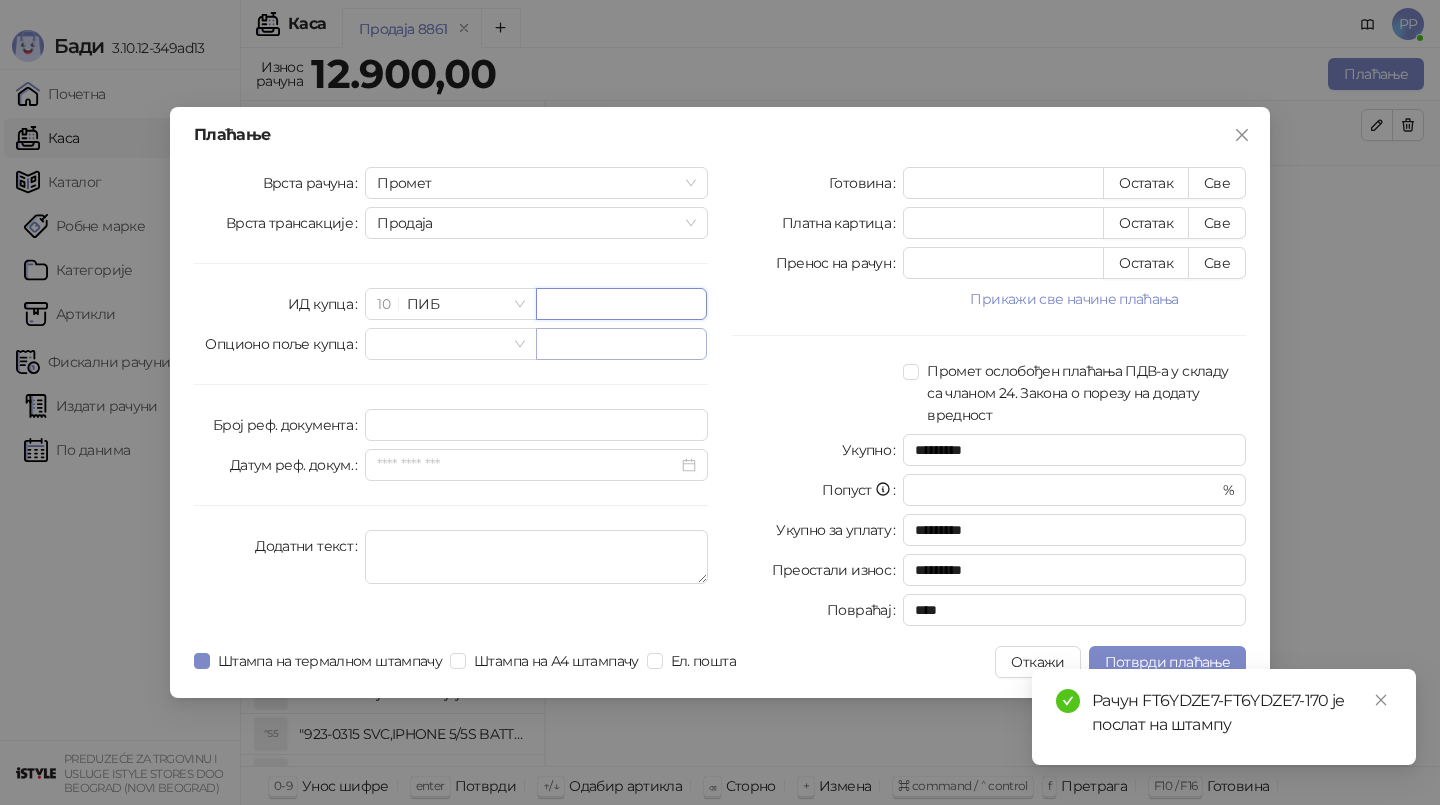 paste on "*********" 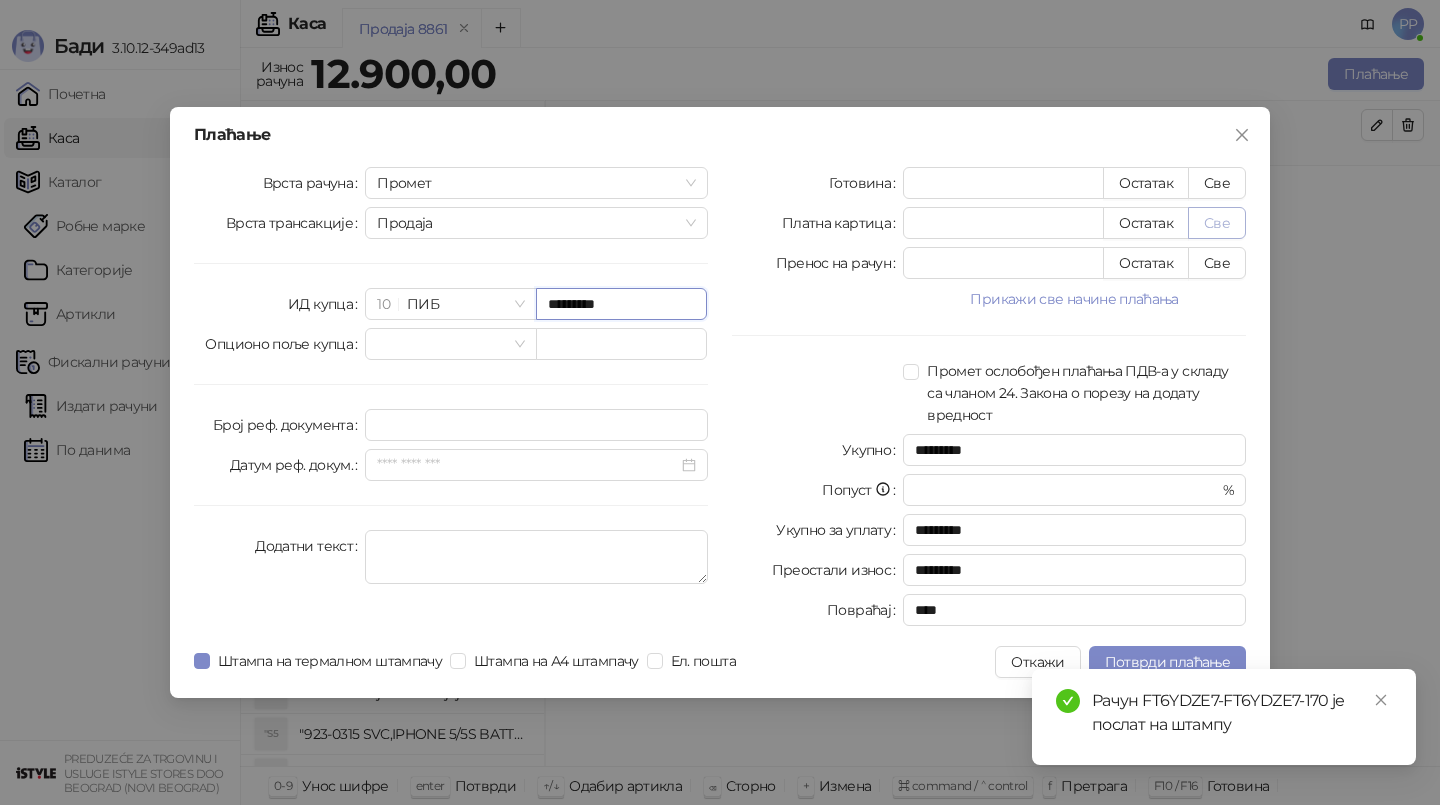 type on "*********" 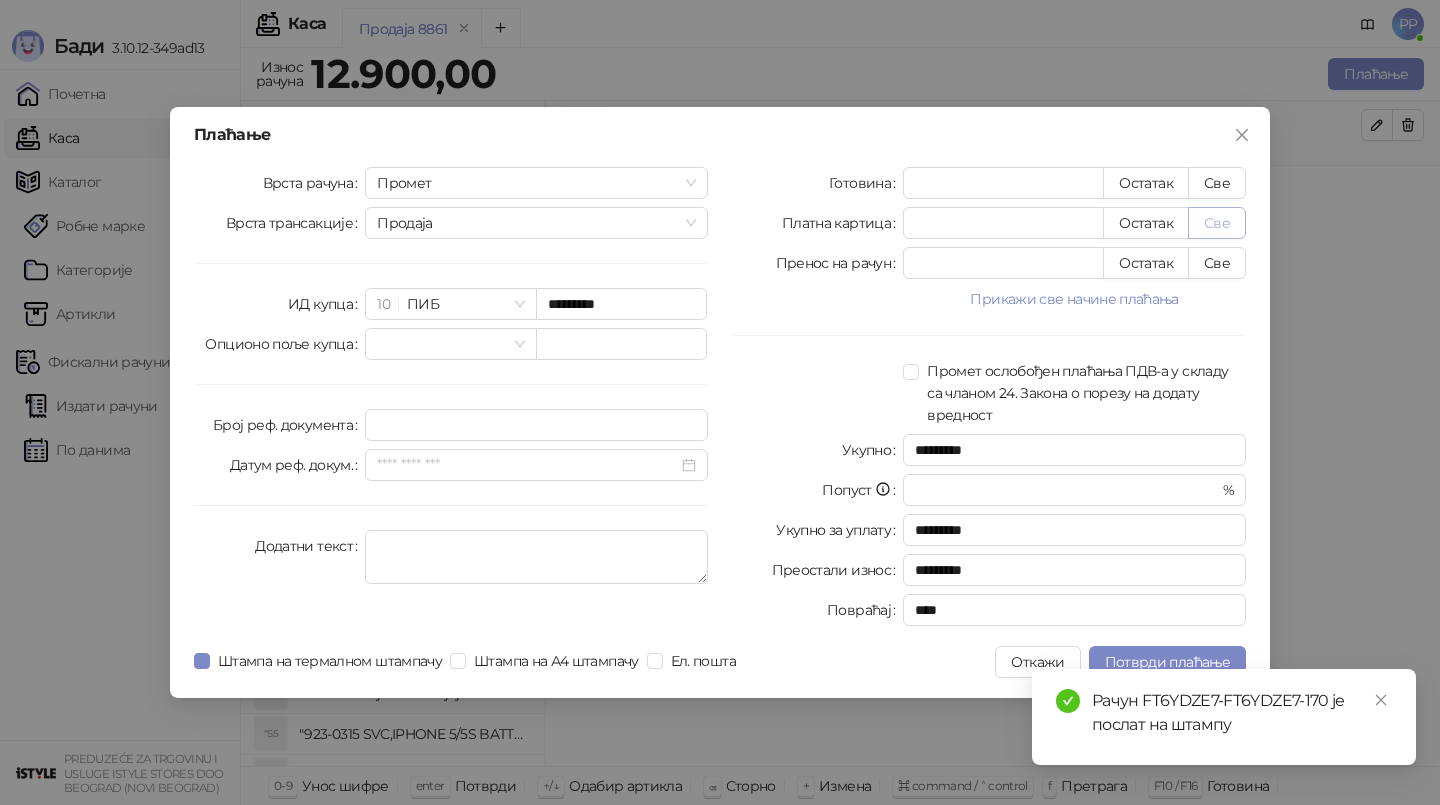 click on "Све" at bounding box center (1217, 223) 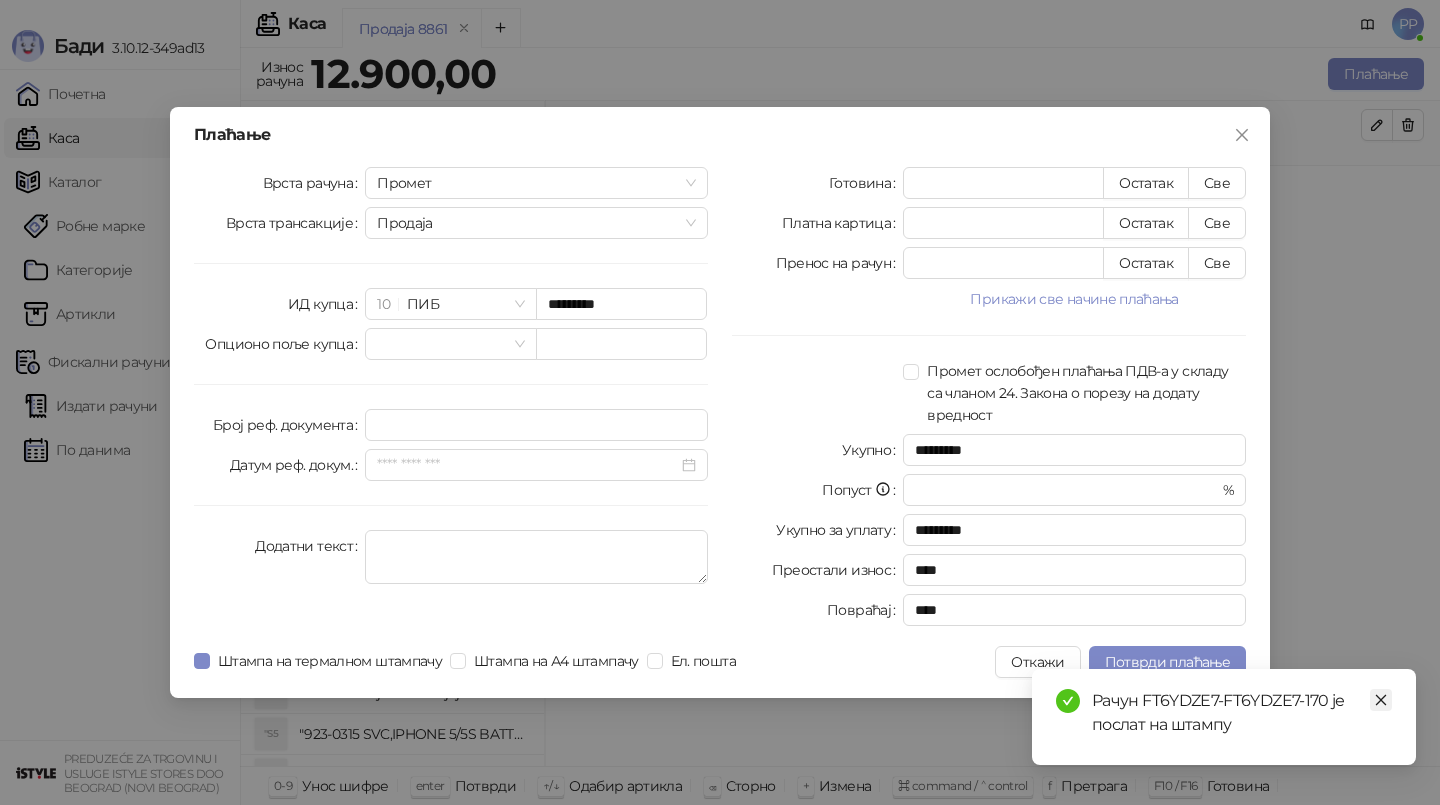 click 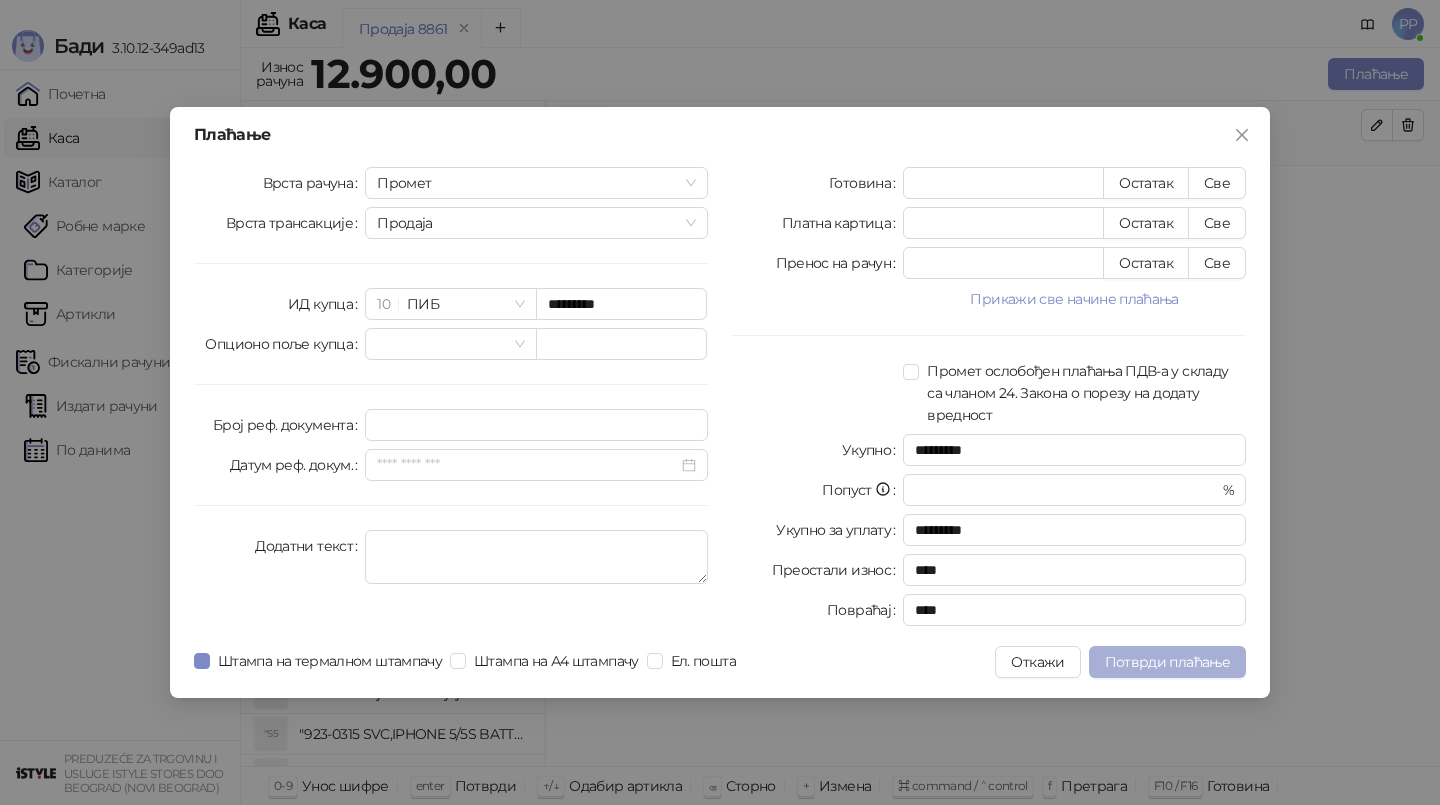 click on "Потврди плаћање" at bounding box center [1167, 662] 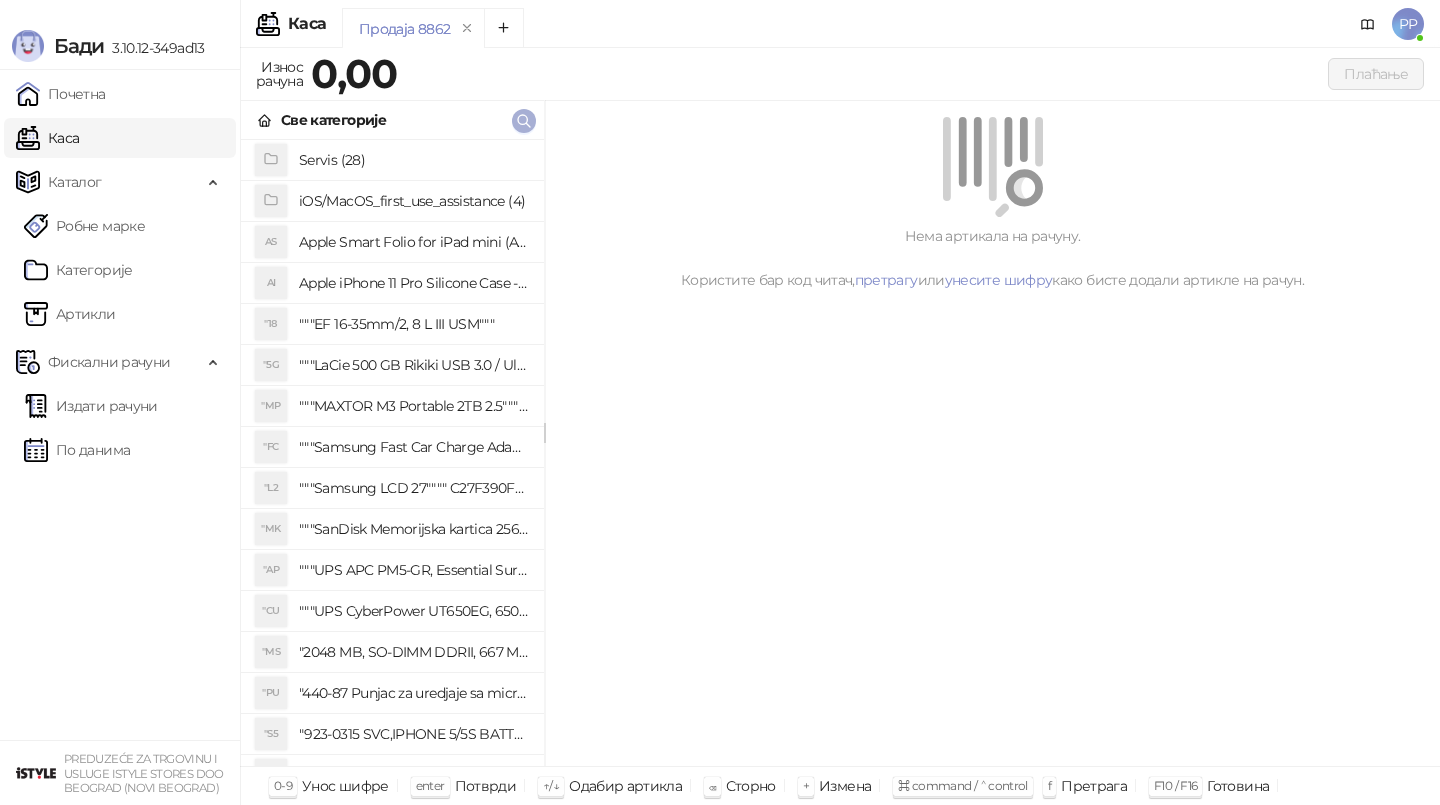 click 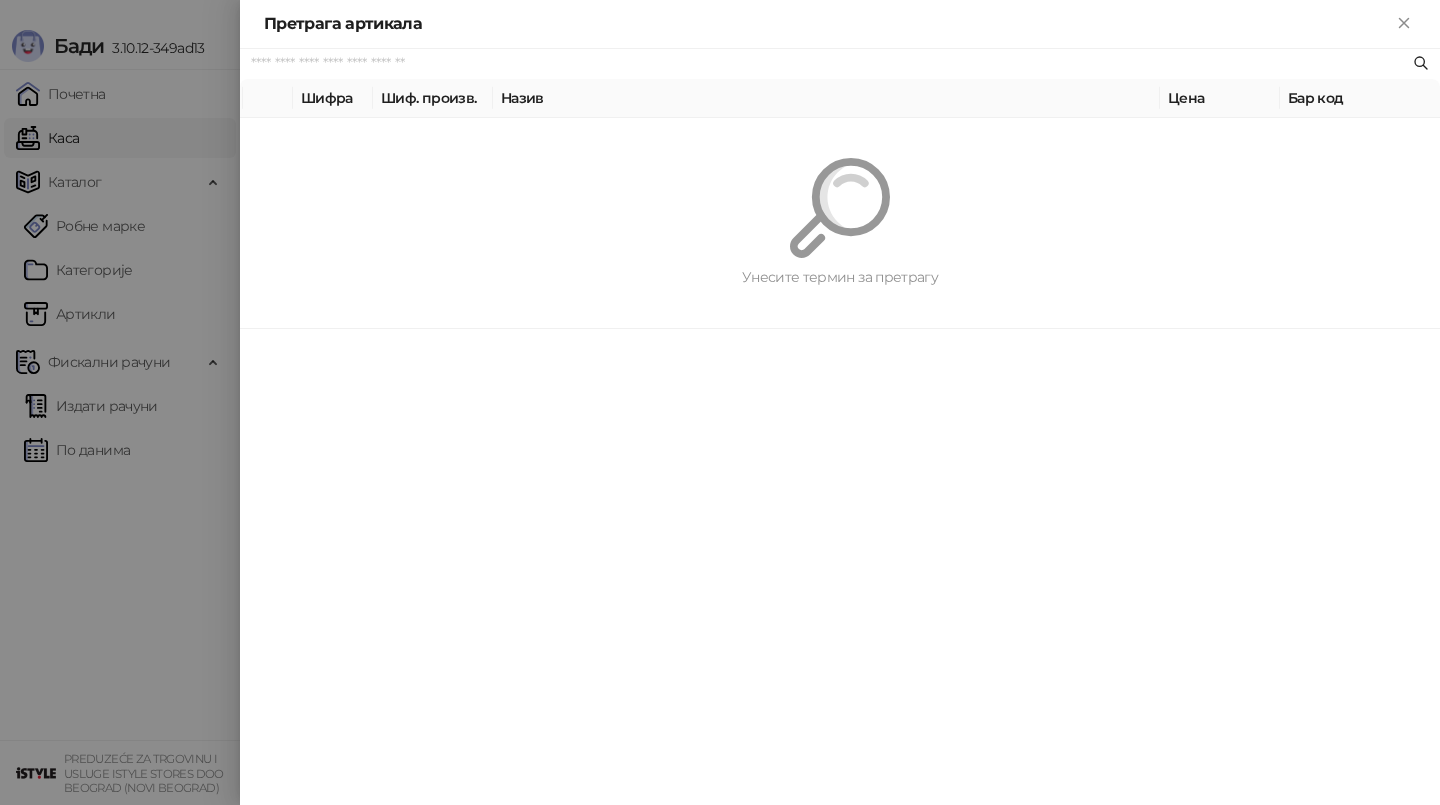 paste on "*********" 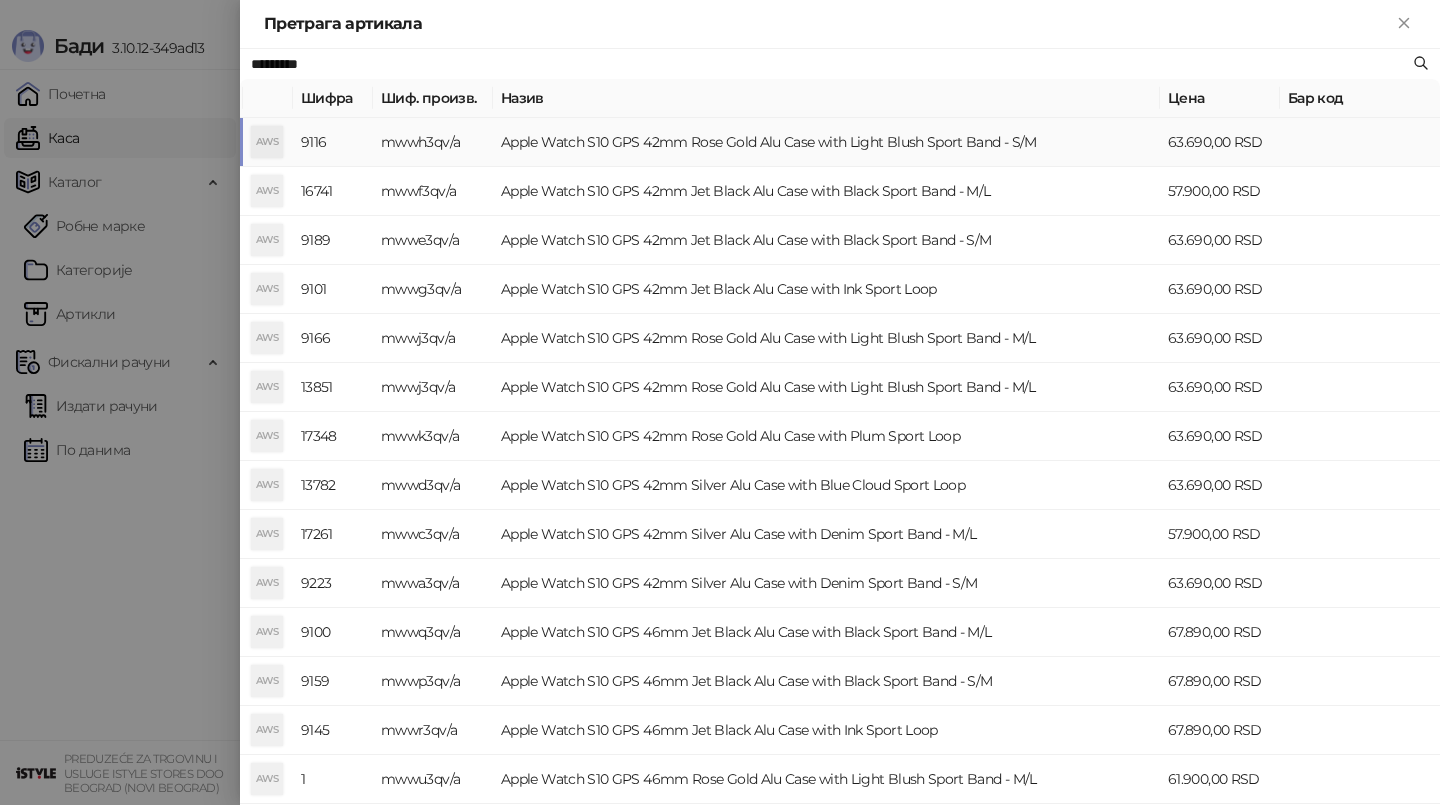 type on "*********" 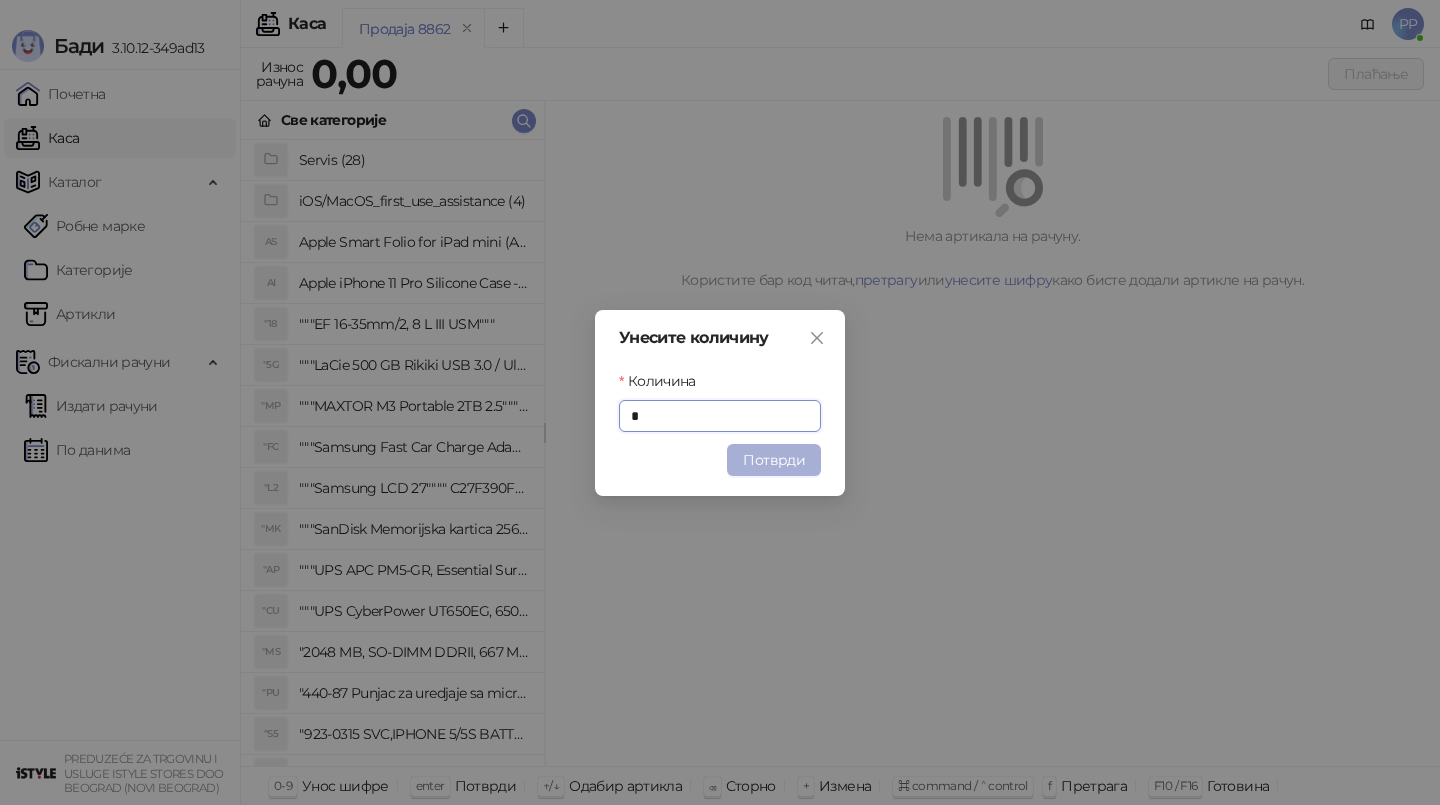 click on "Потврди" at bounding box center [774, 460] 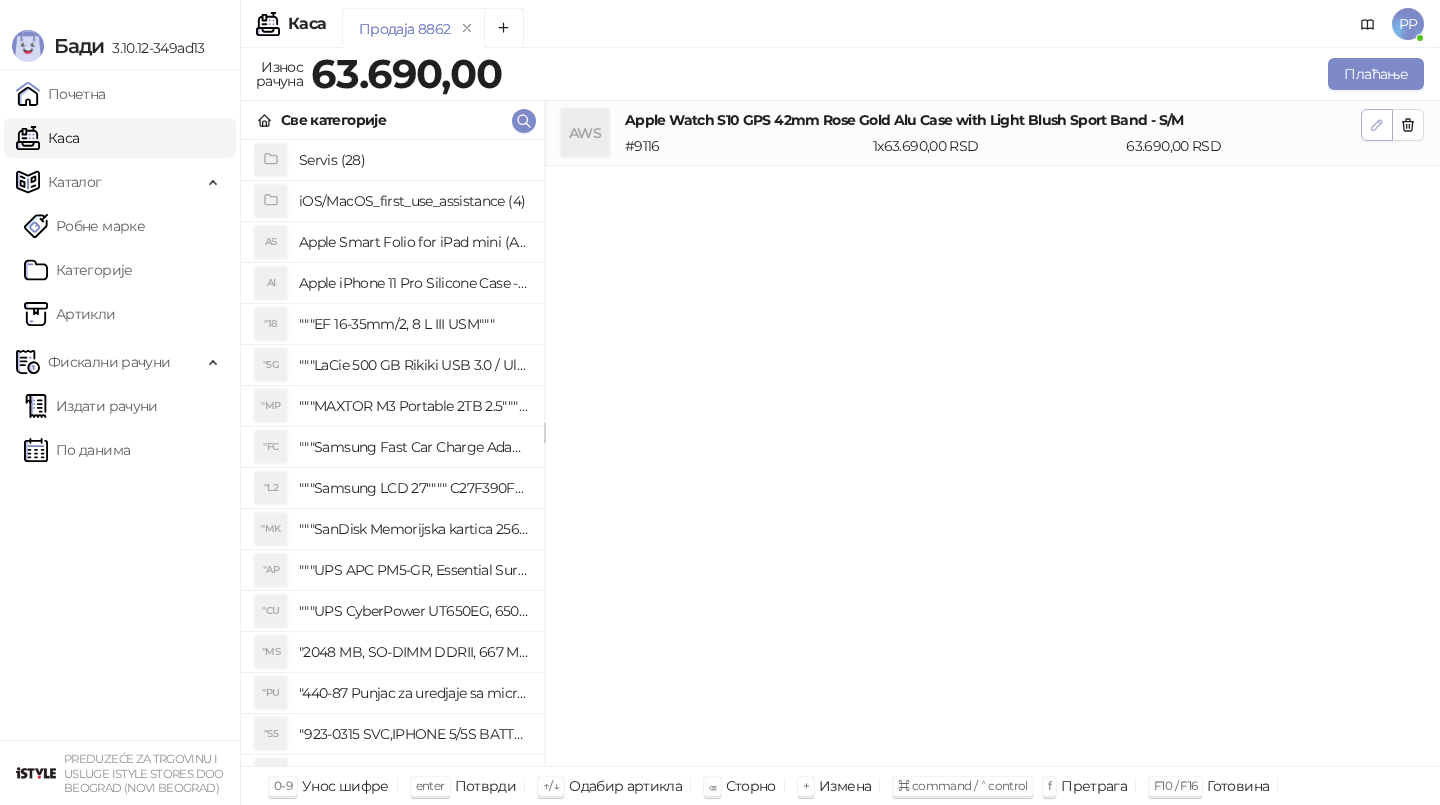 click at bounding box center (1377, 125) 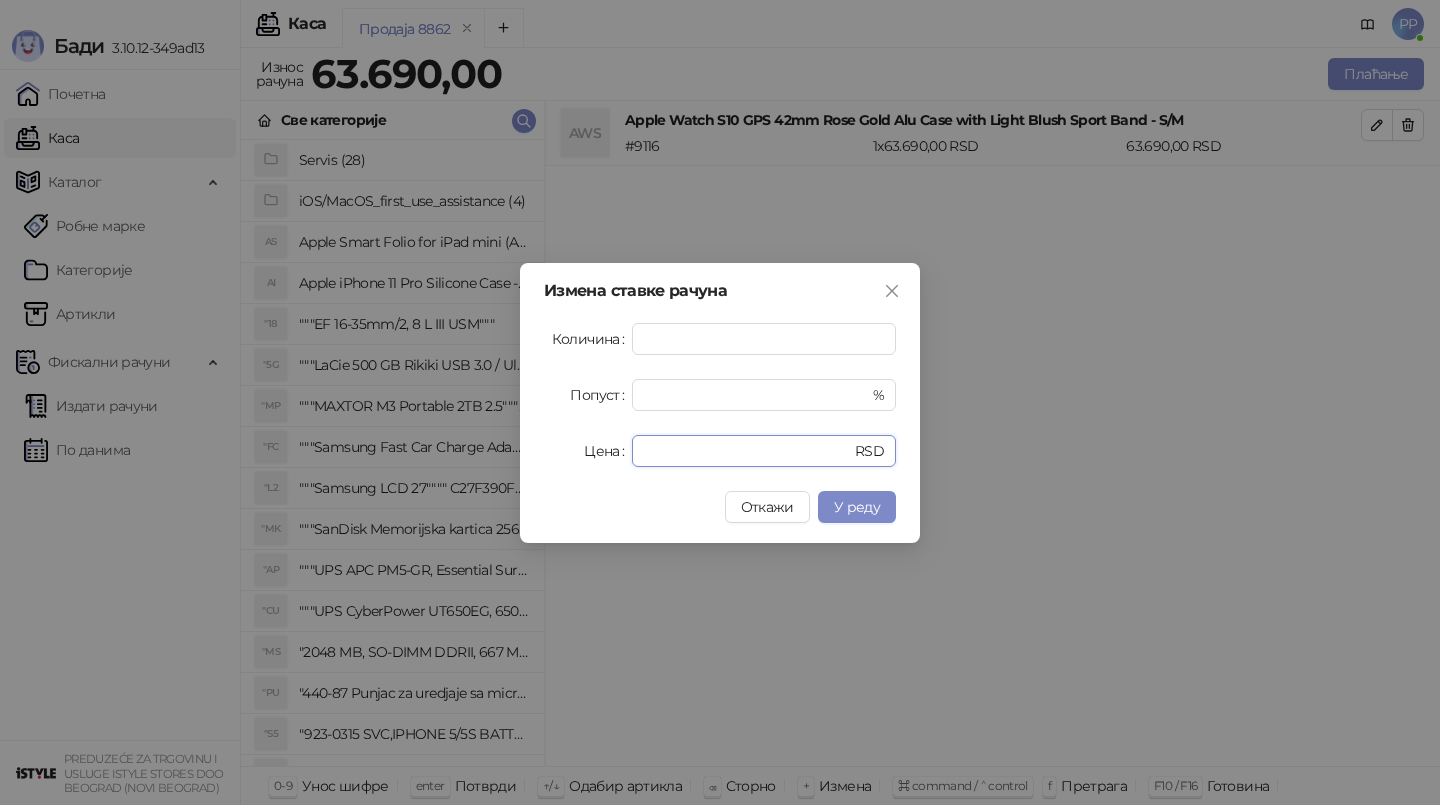 drag, startPoint x: 708, startPoint y: 453, endPoint x: 533, endPoint y: 432, distance: 176.2555 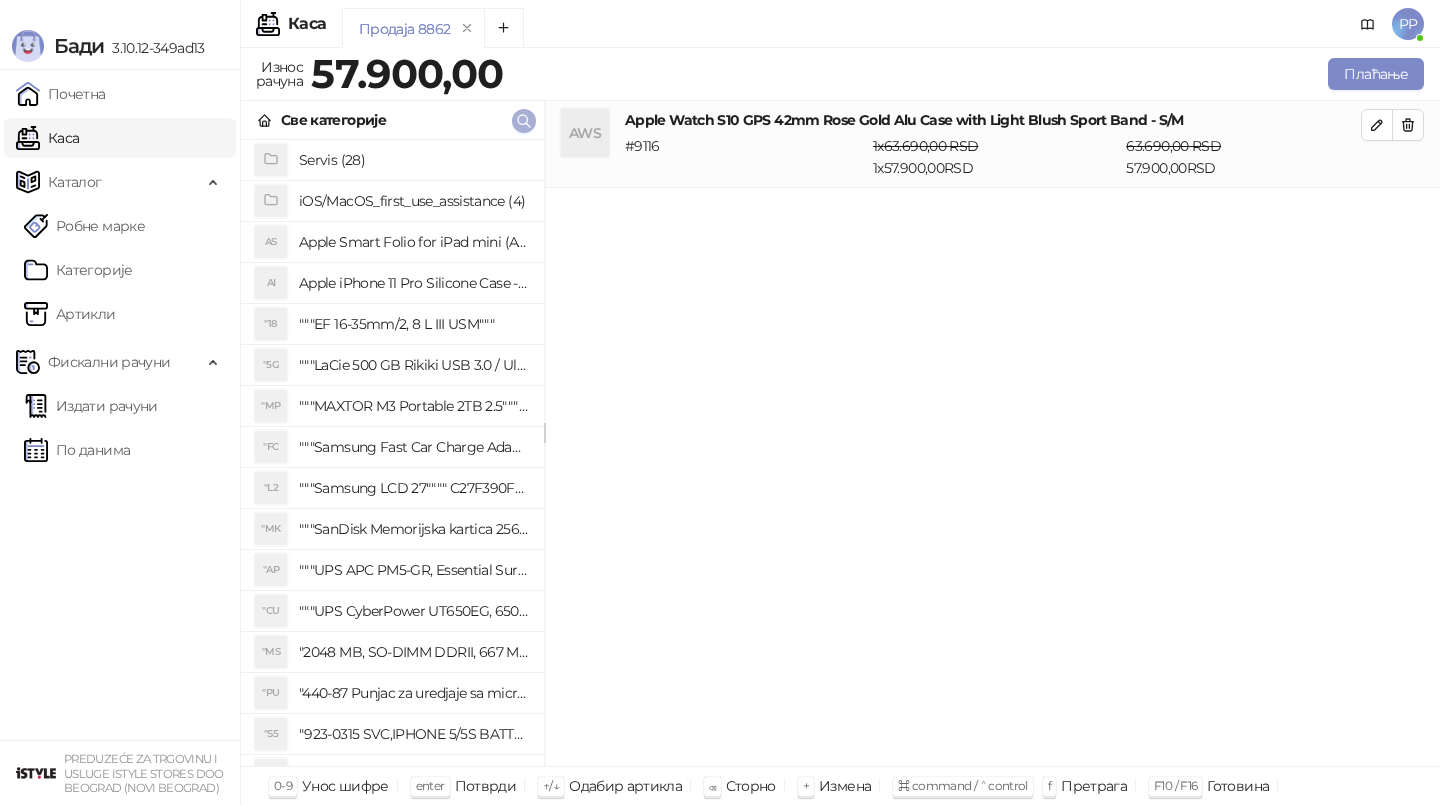 click 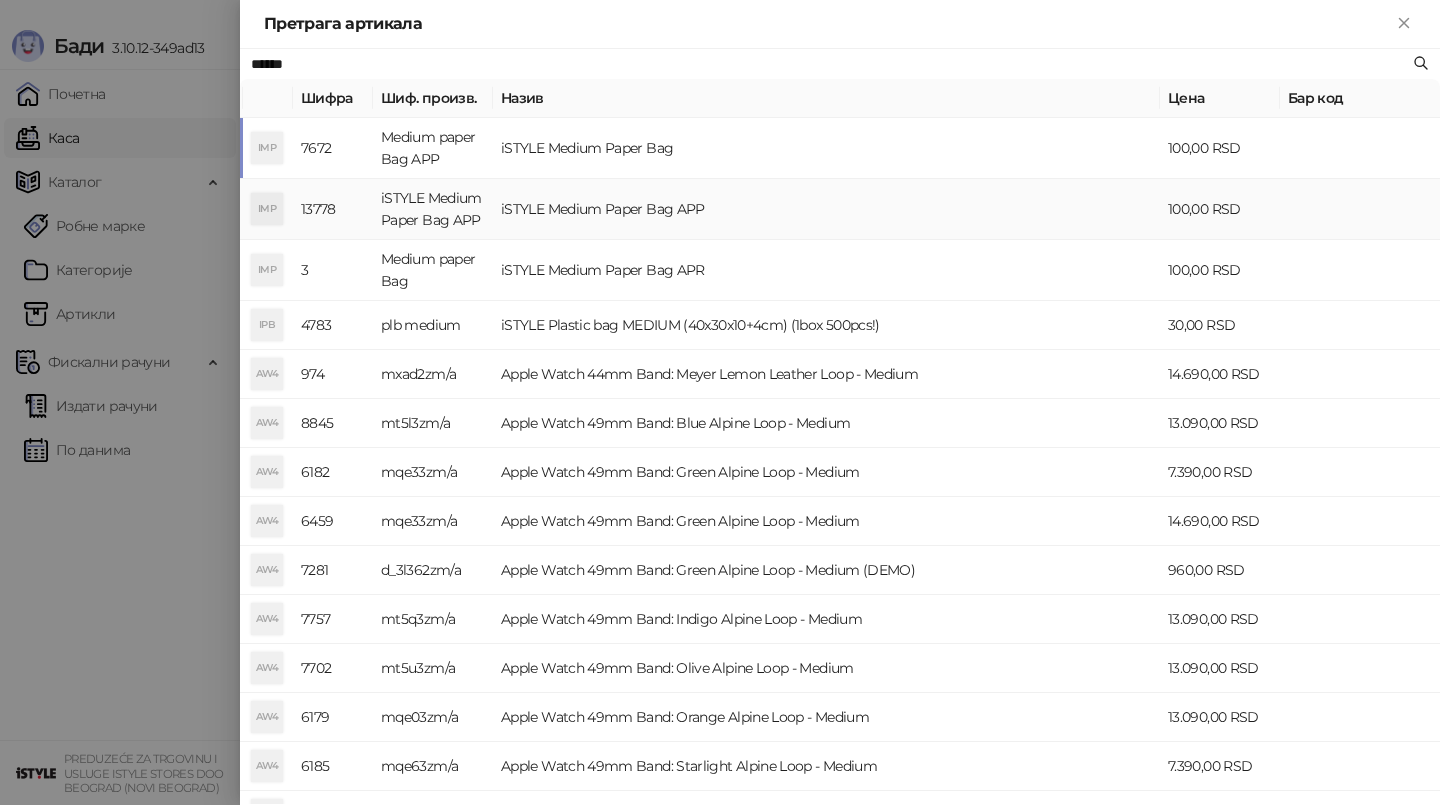 type on "******" 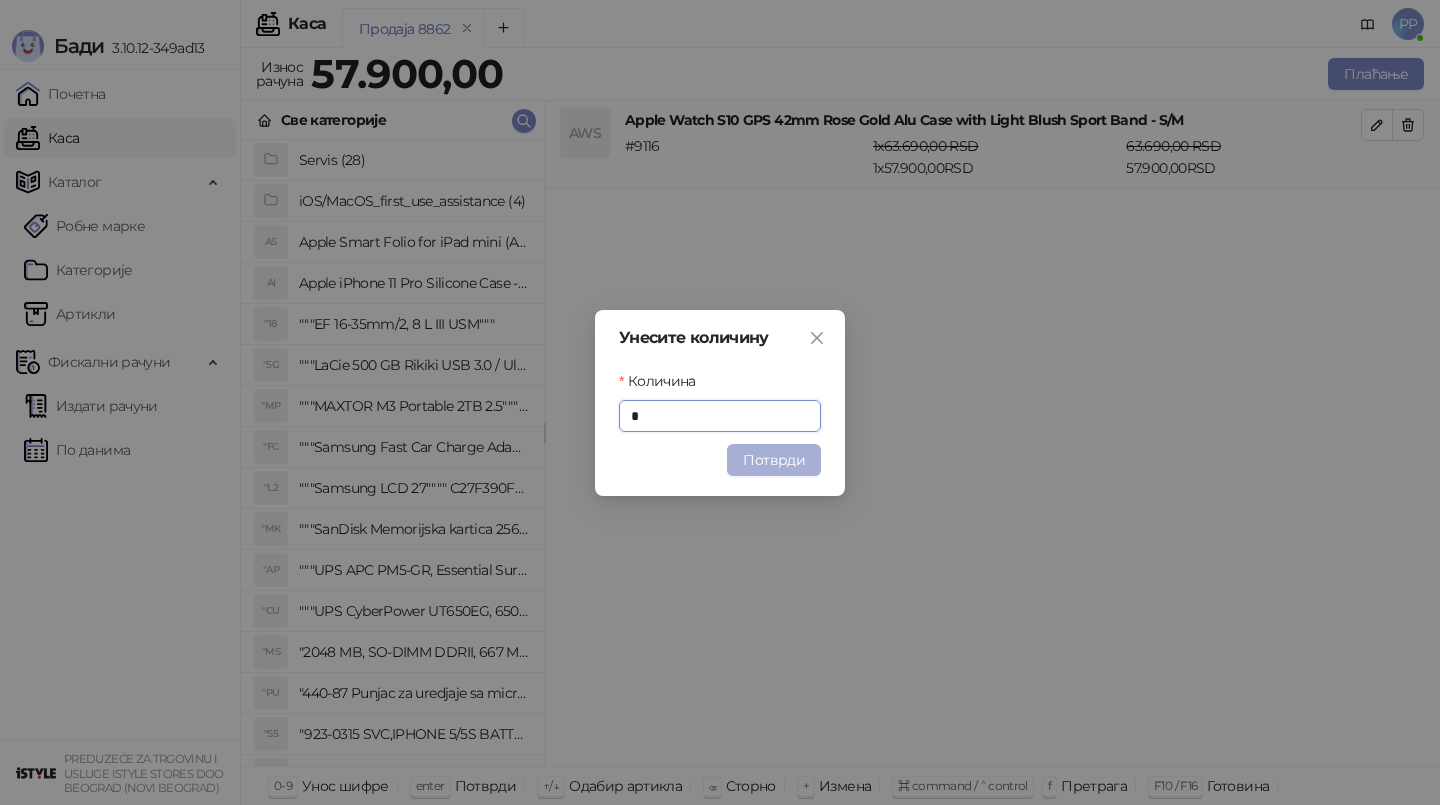 click on "Потврди" at bounding box center [774, 460] 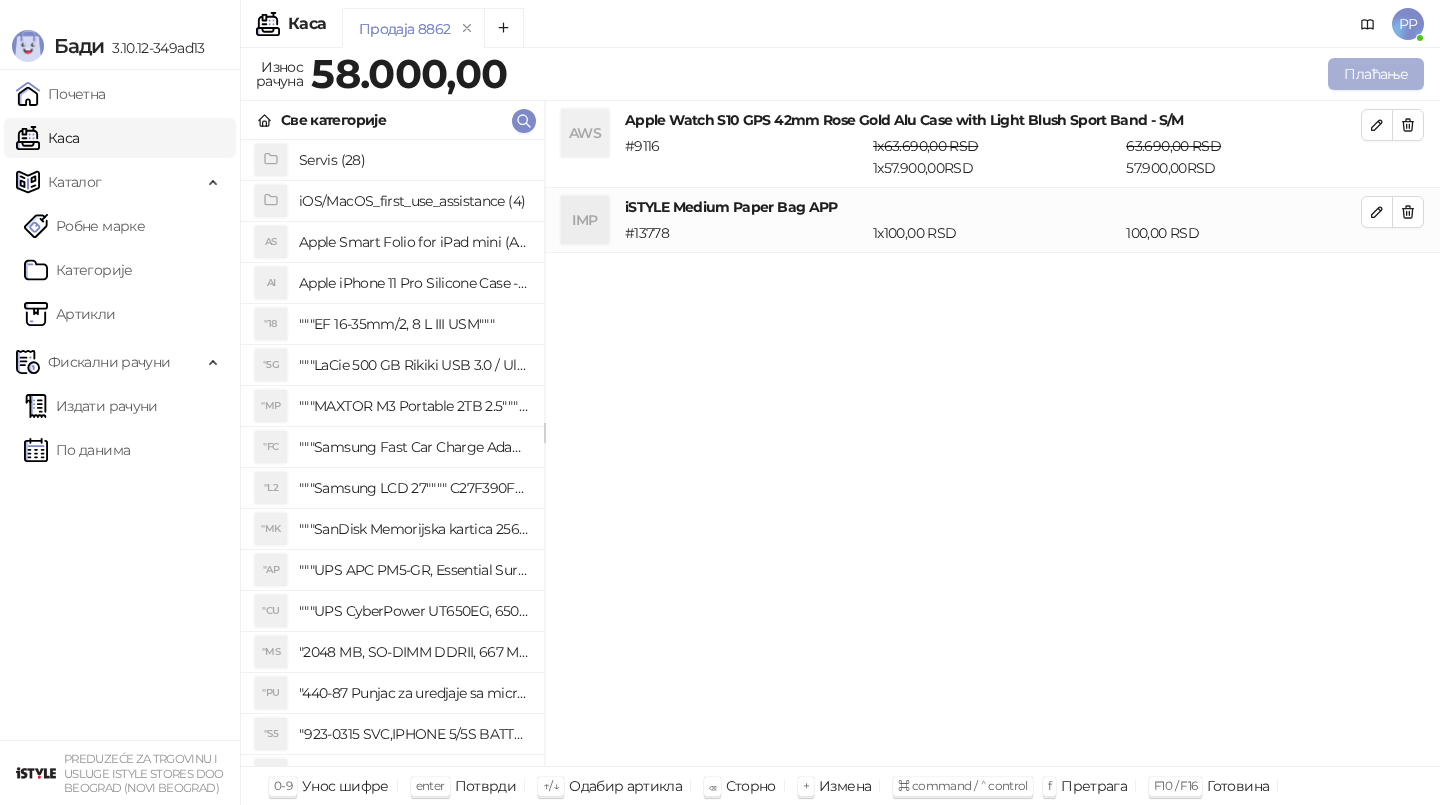 click on "Плаћање" at bounding box center (1376, 74) 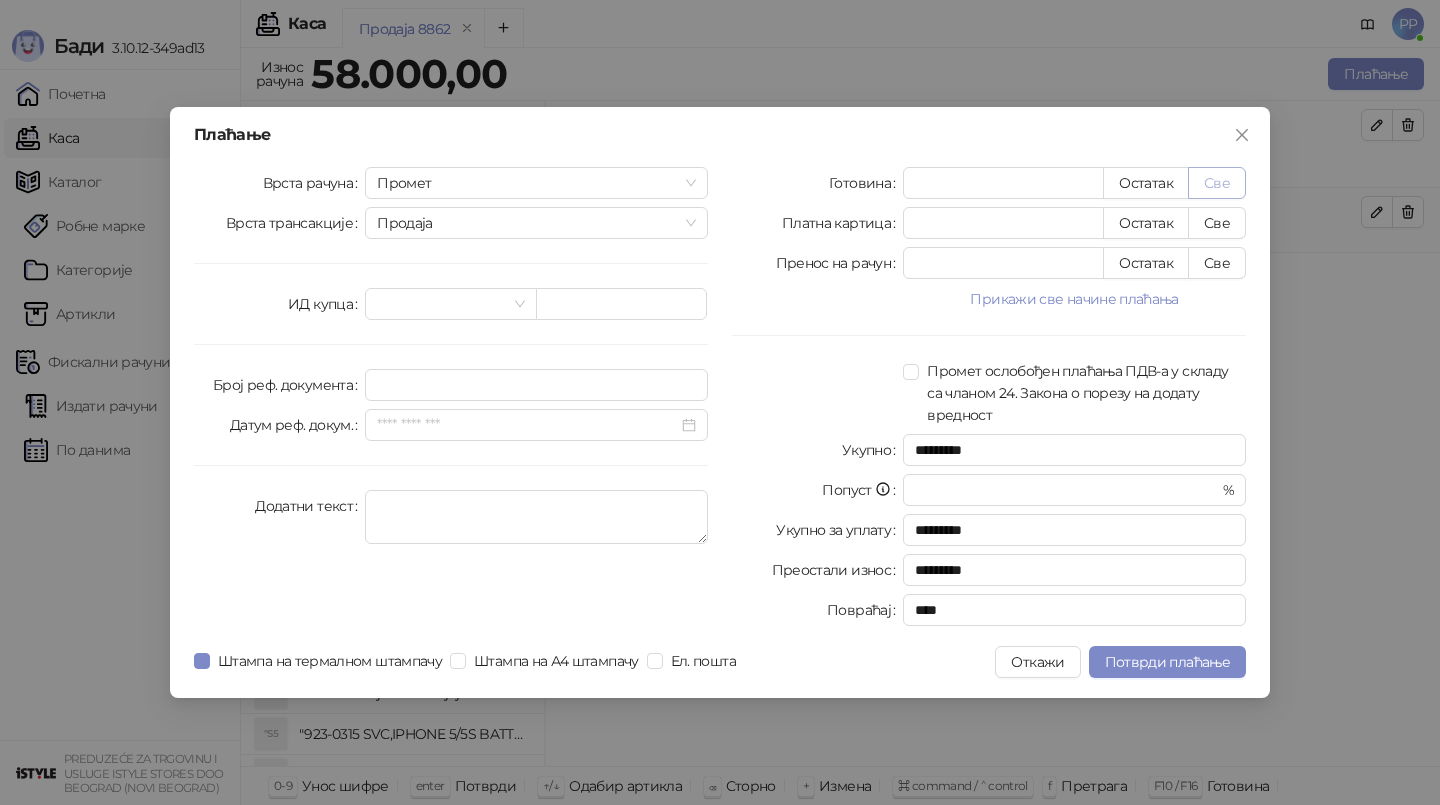 click on "Све" at bounding box center (1217, 183) 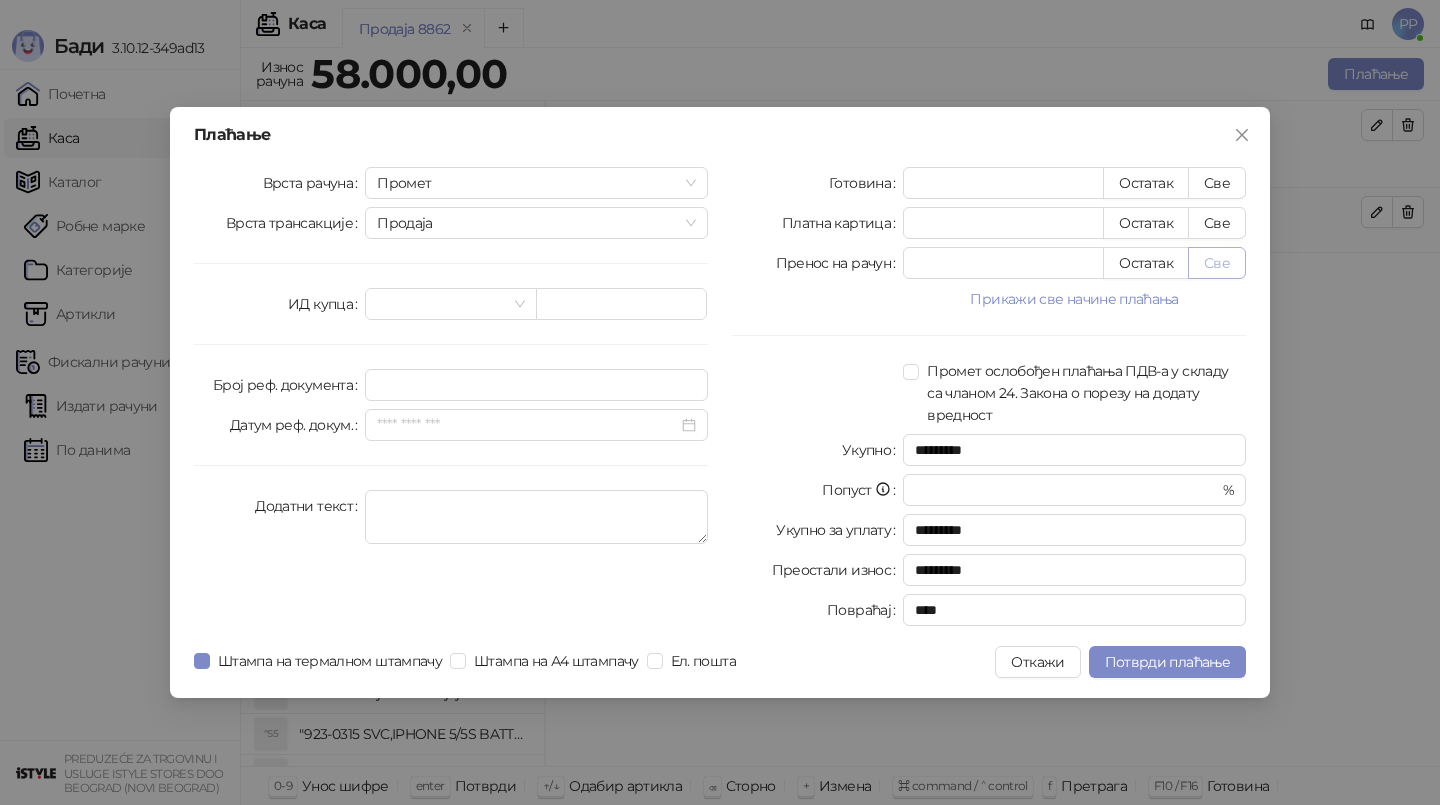 type on "*****" 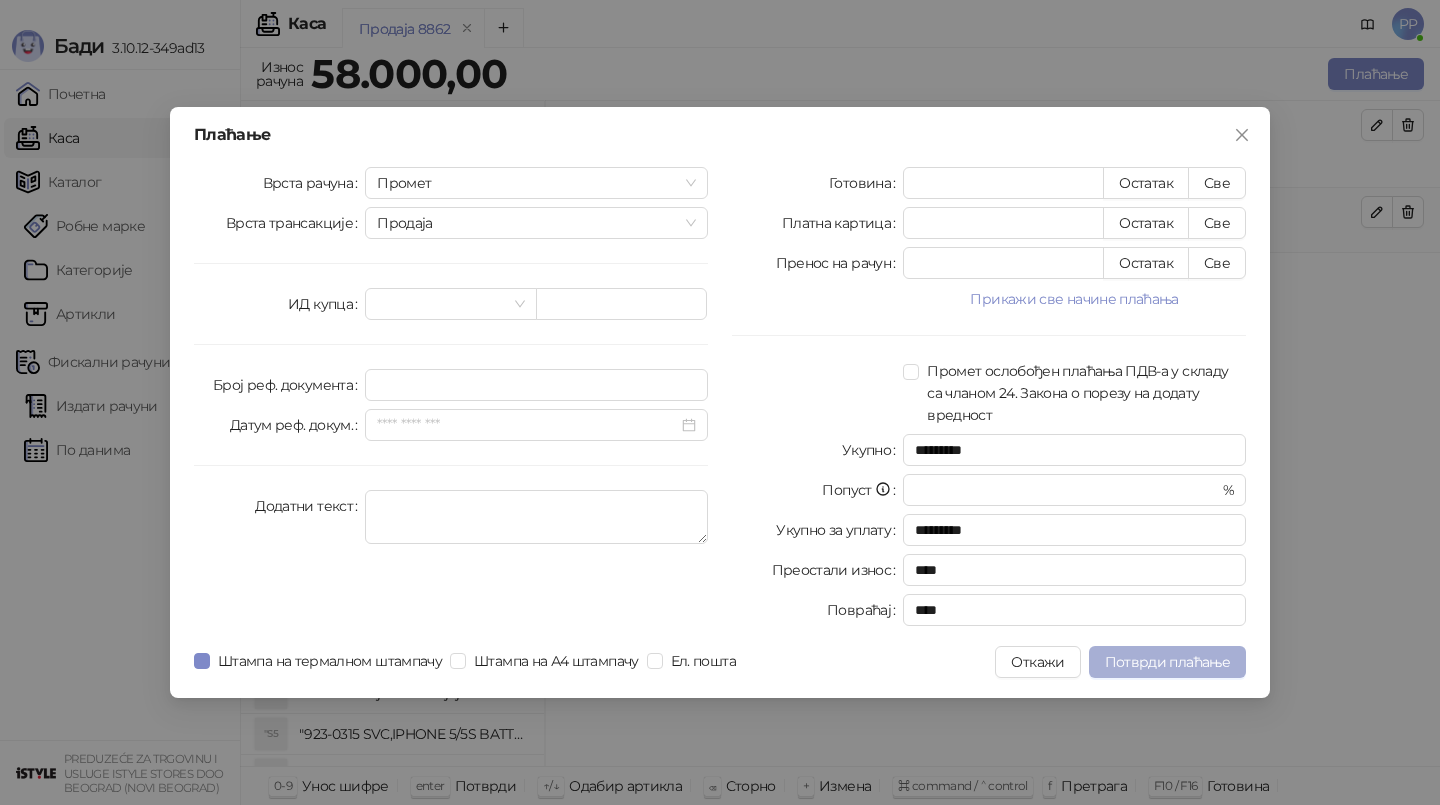 click on "Потврди плаћање" at bounding box center [1167, 662] 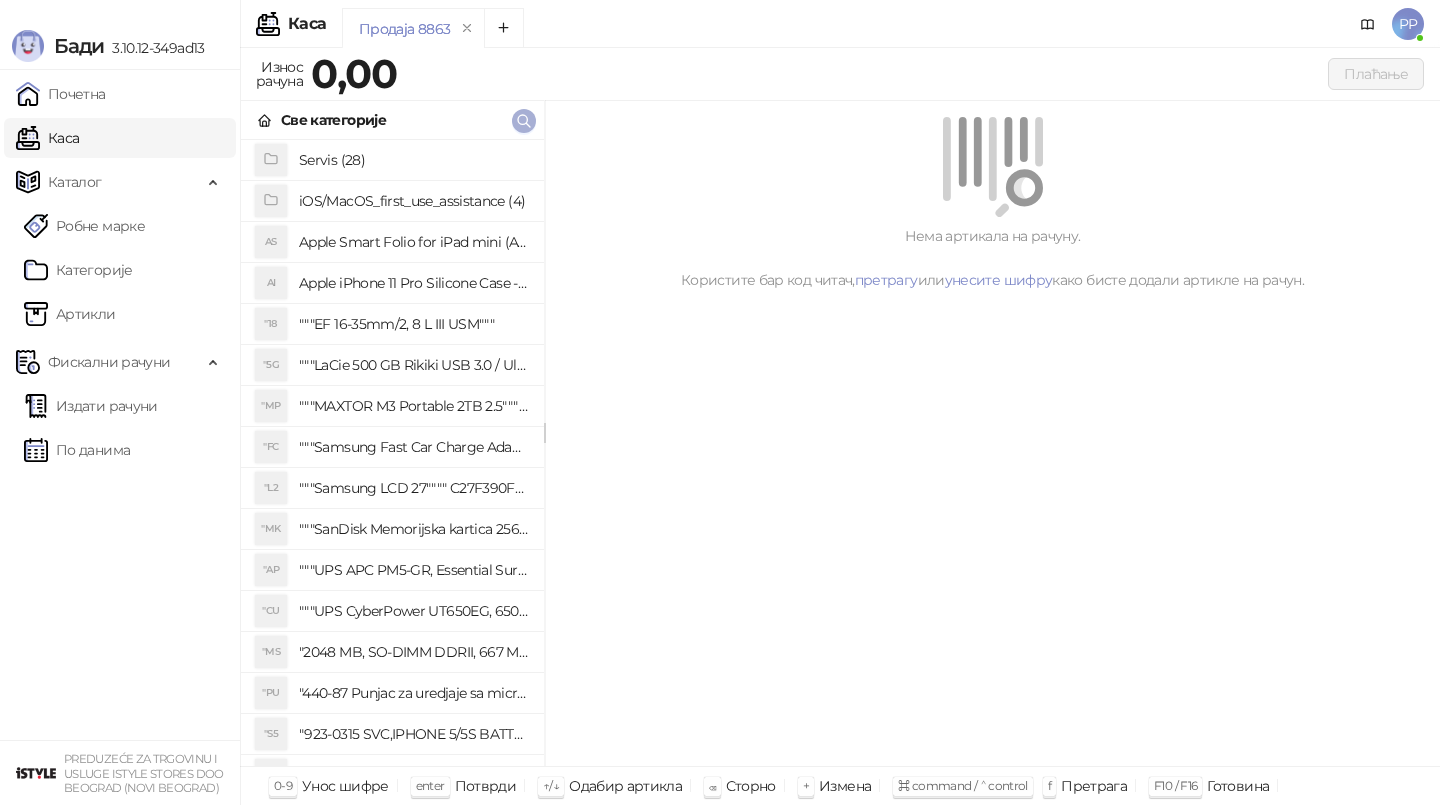 click 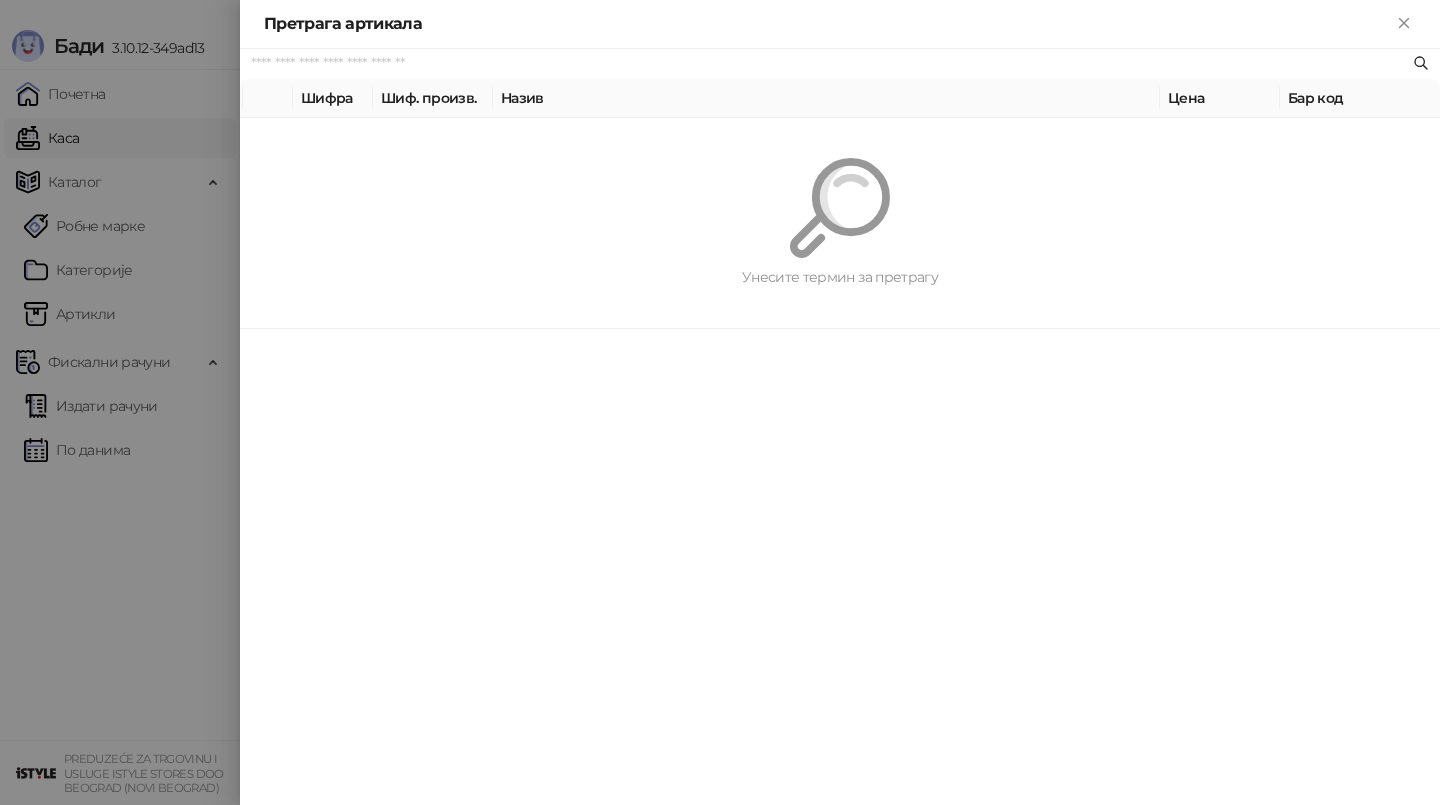 paste on "*********" 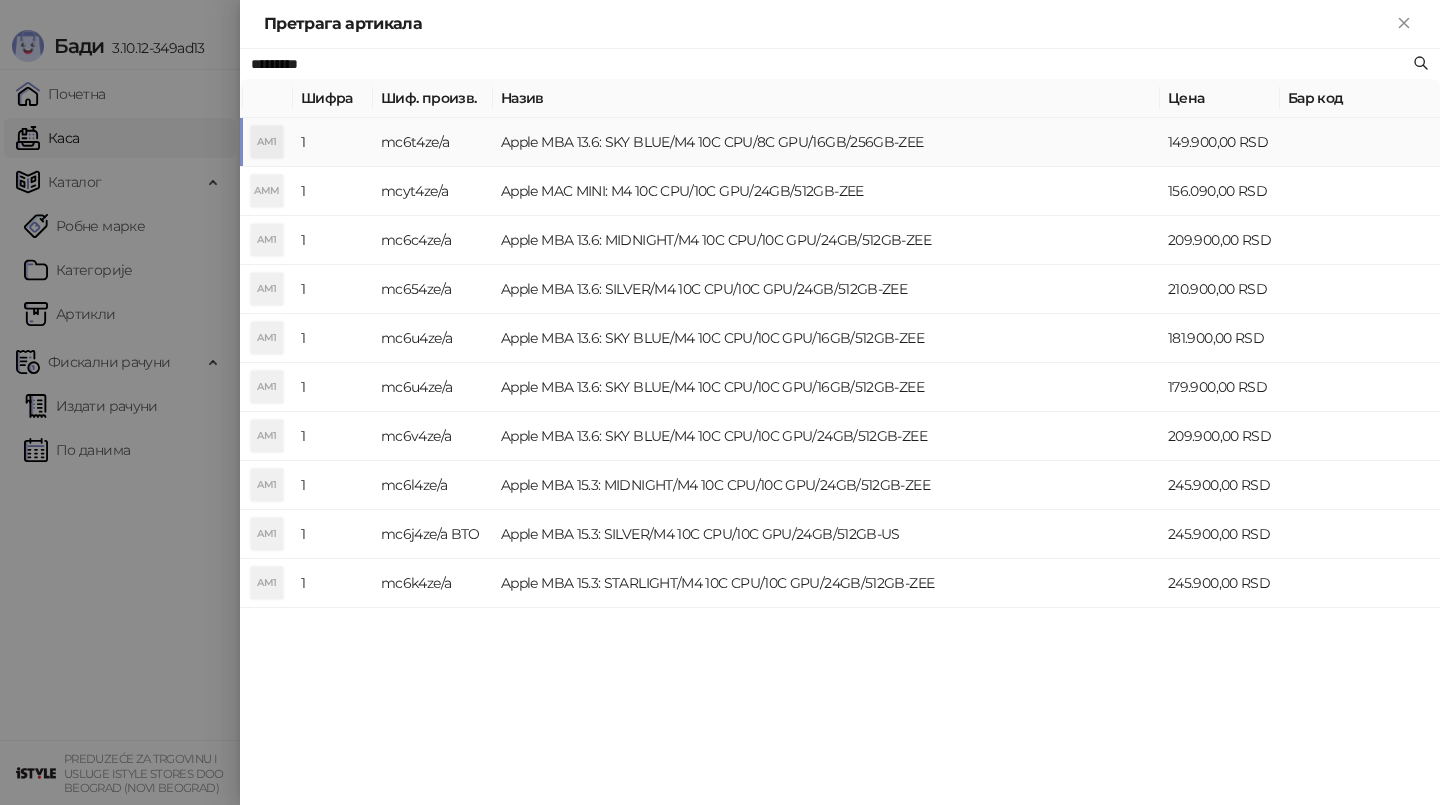 type on "*********" 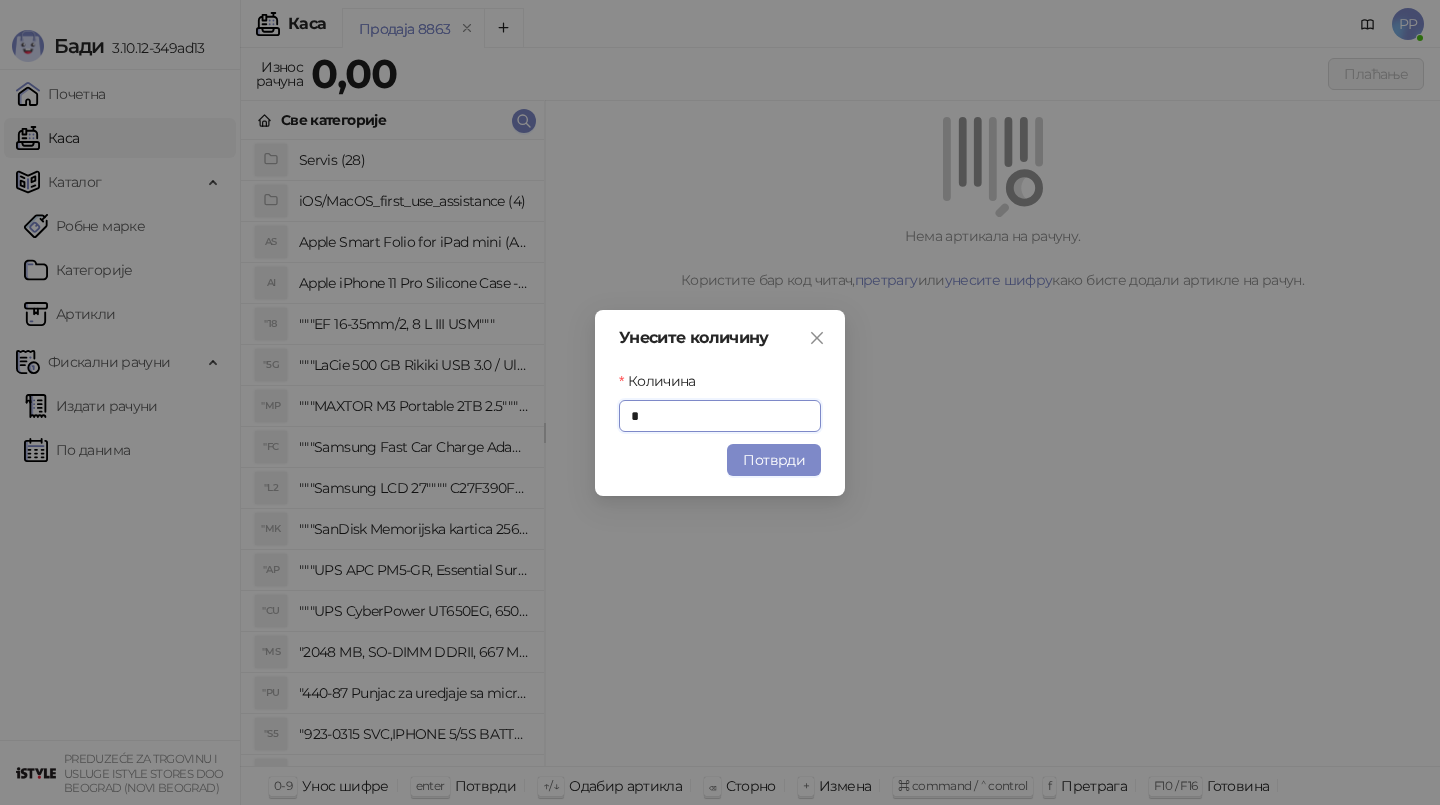 click on "Потврди" at bounding box center (774, 460) 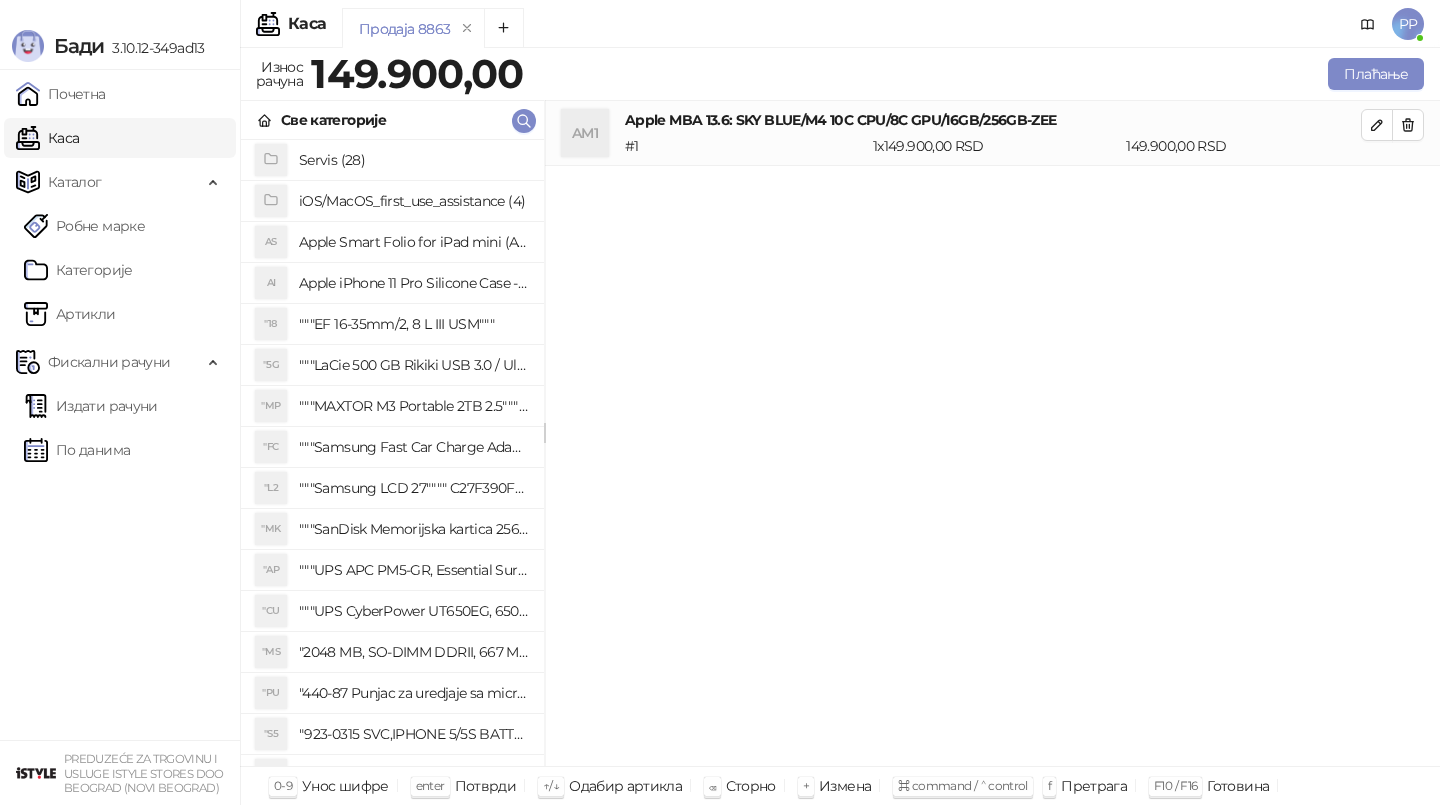 drag, startPoint x: 619, startPoint y: 608, endPoint x: 614, endPoint y: 640, distance: 32.38827 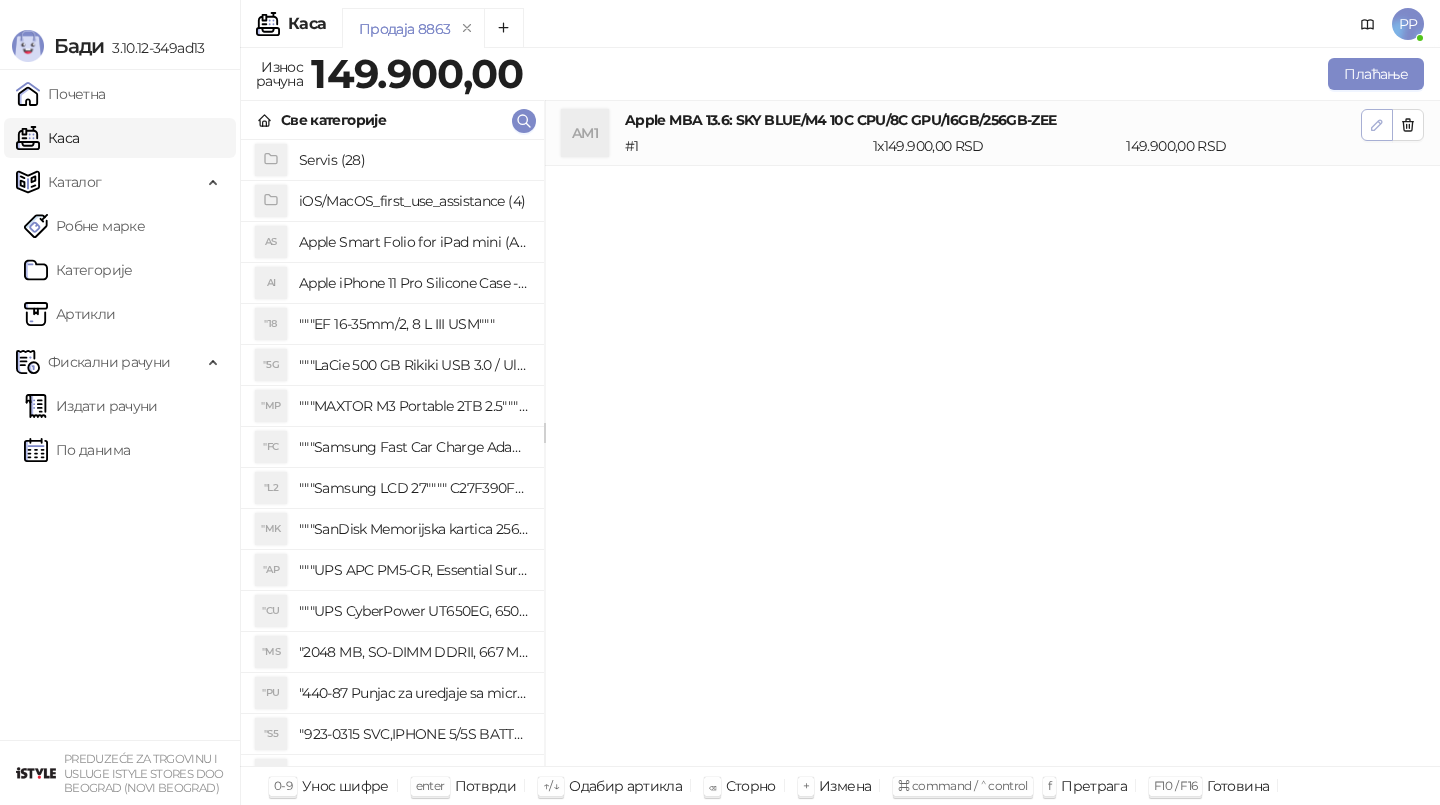 click 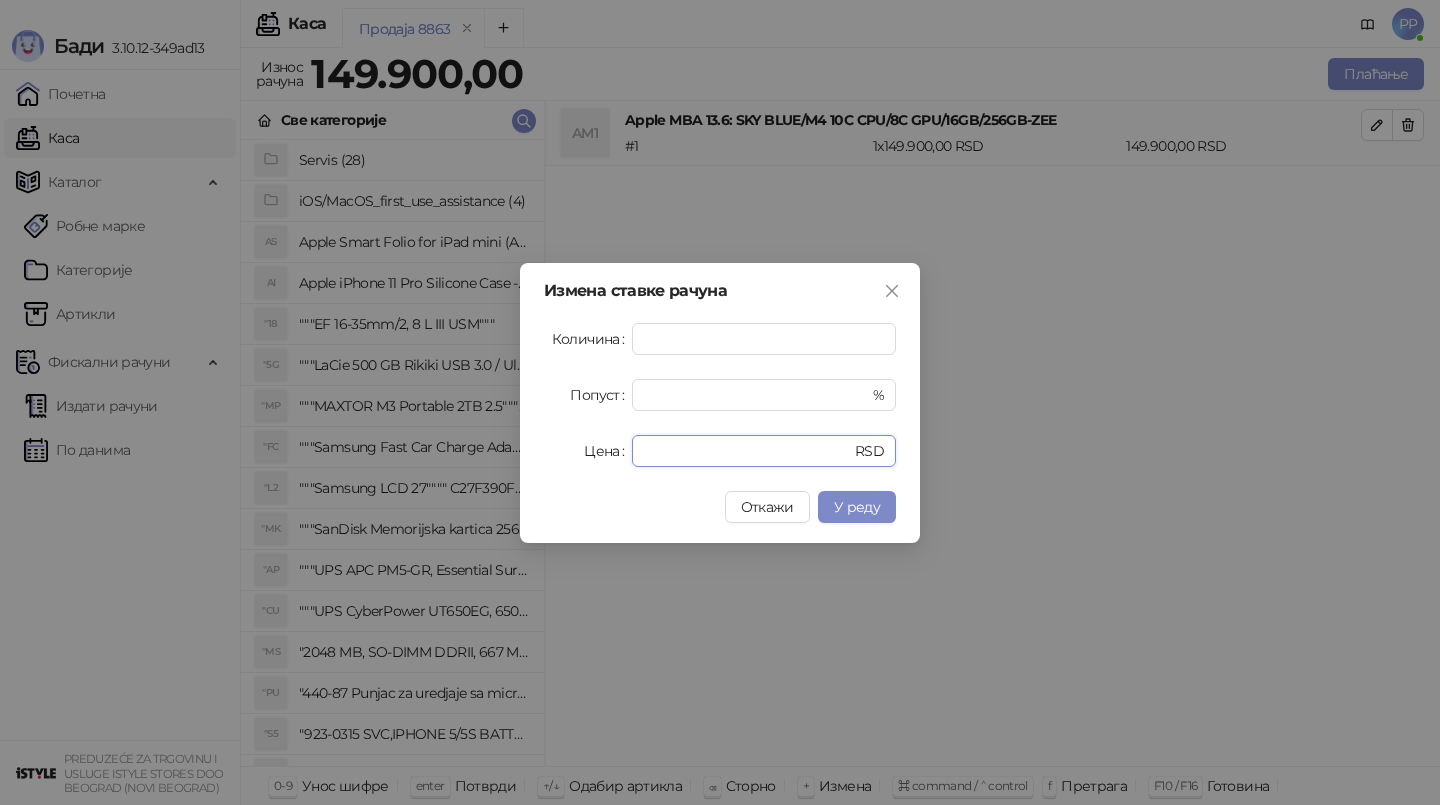 drag, startPoint x: 743, startPoint y: 465, endPoint x: 580, endPoint y: 441, distance: 164.7574 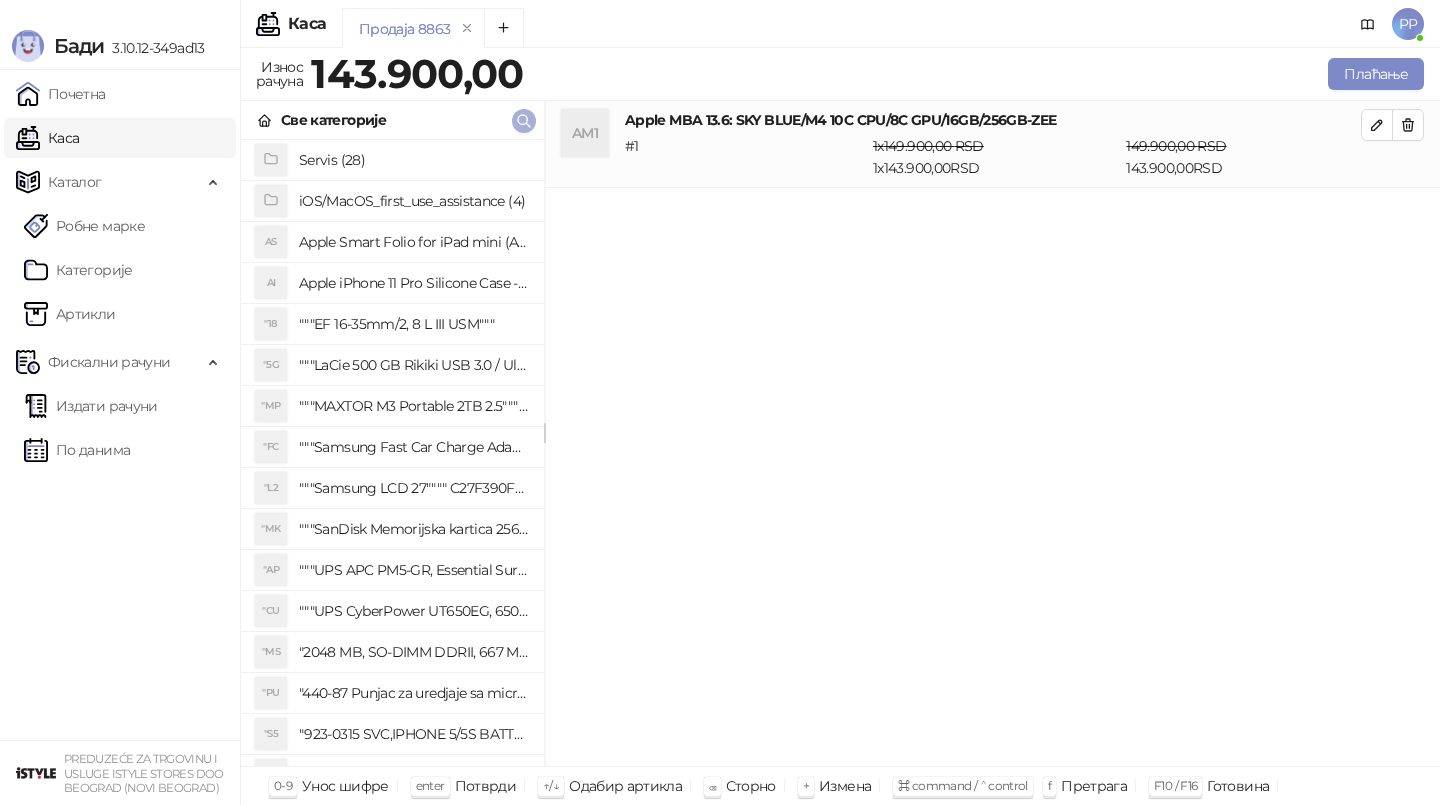 click 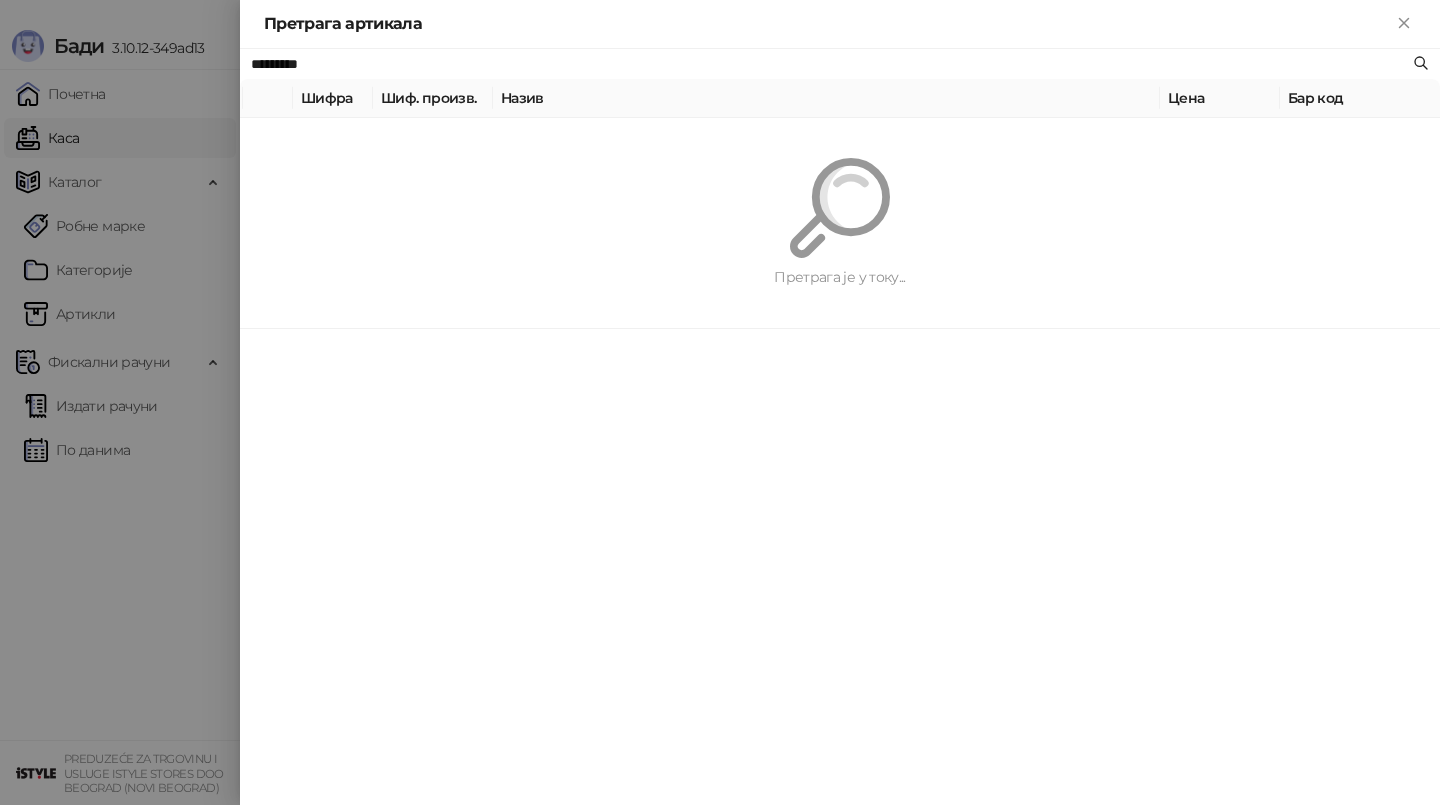paste on "**********" 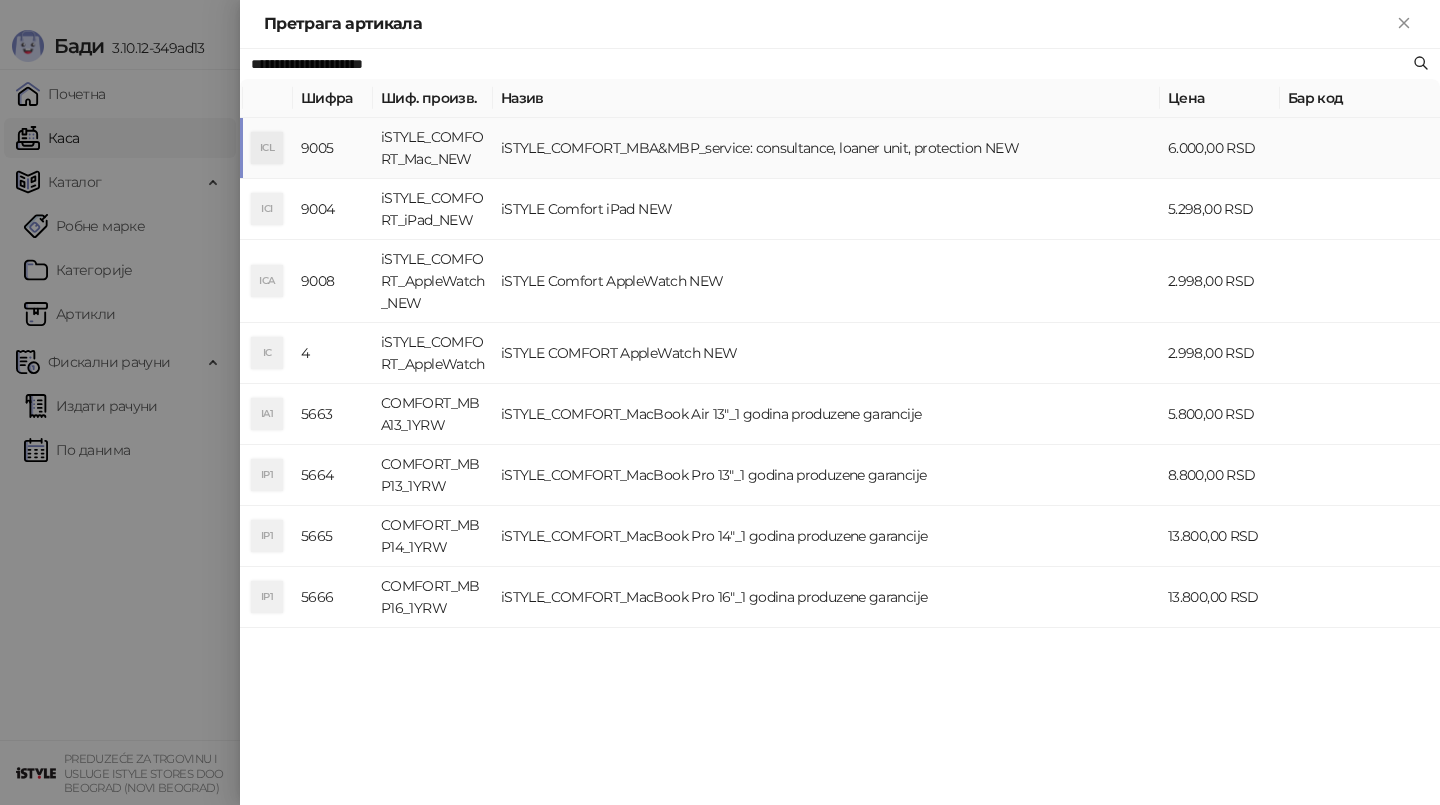 click on "iSTYLE_COMFORT_MBA&MBP_service: consultance, loaner unit, protection NEW" at bounding box center (826, 148) 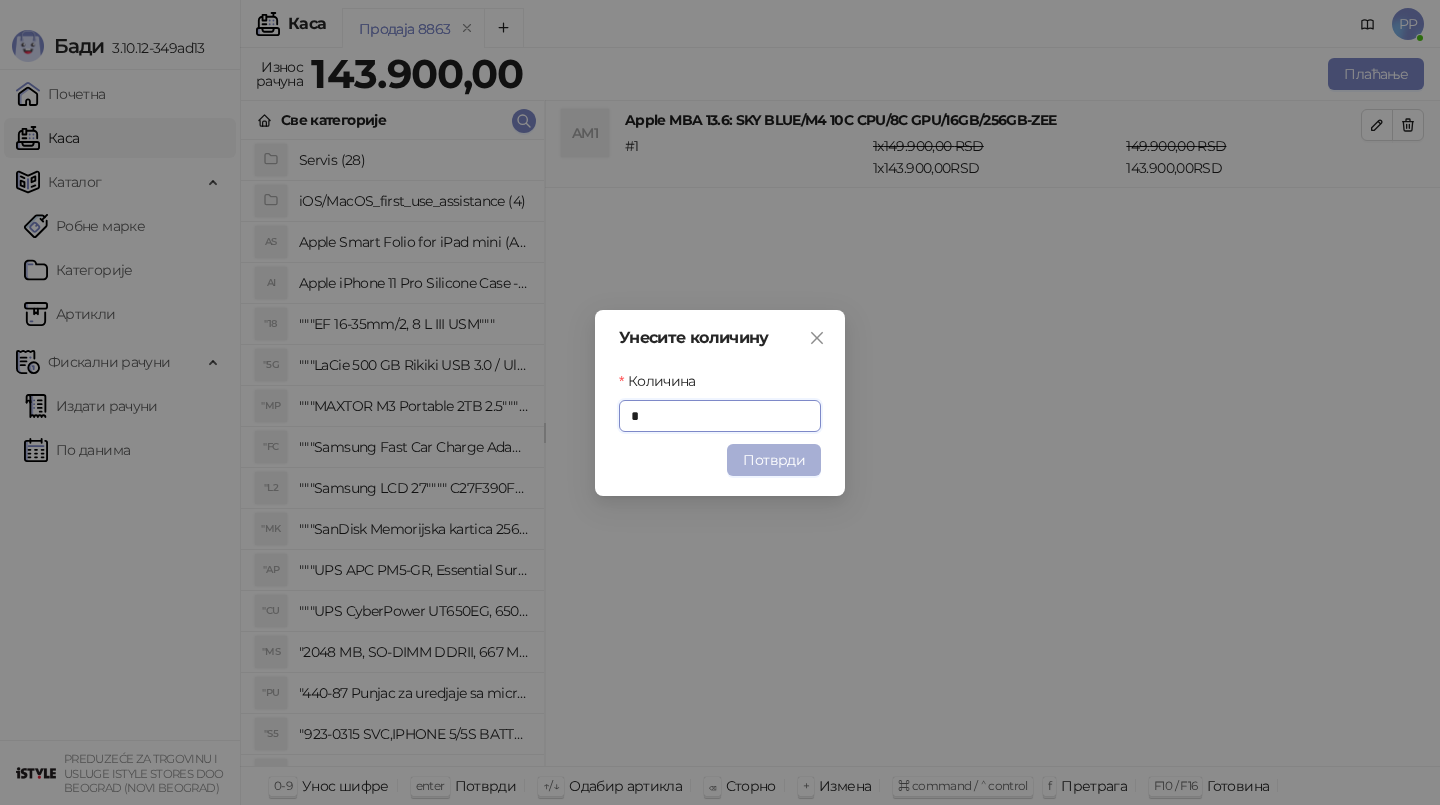 click on "Потврди" at bounding box center [774, 460] 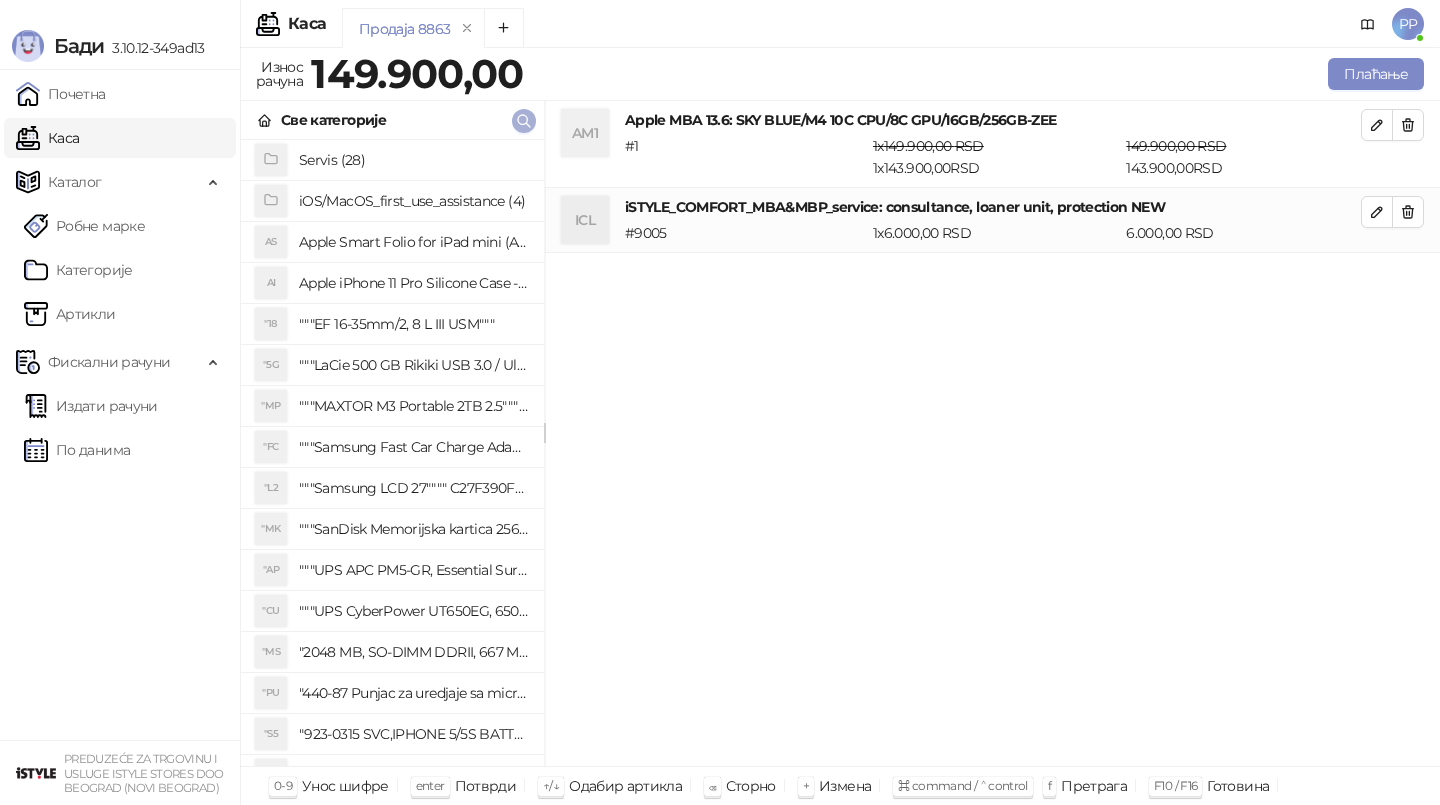 click at bounding box center (524, 120) 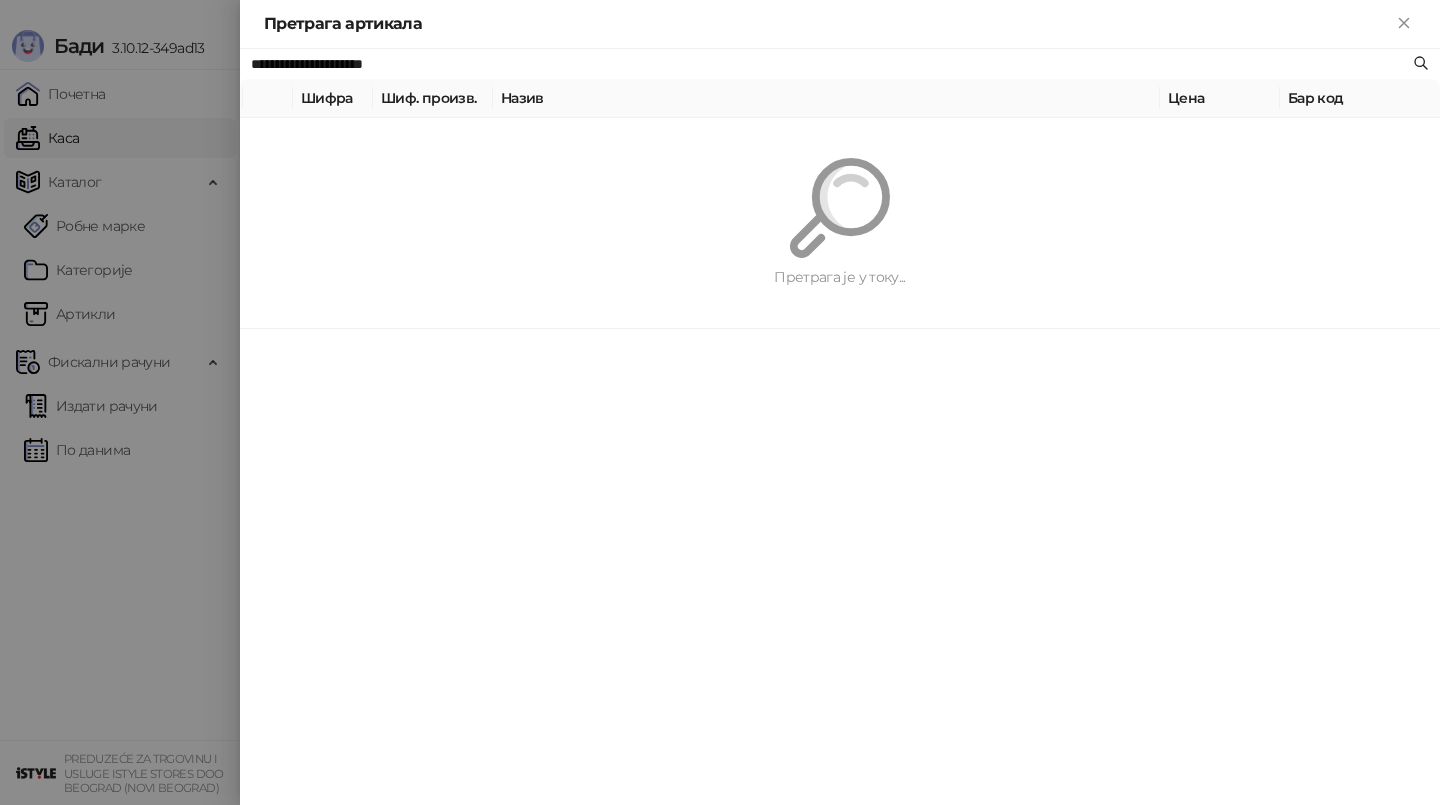 paste 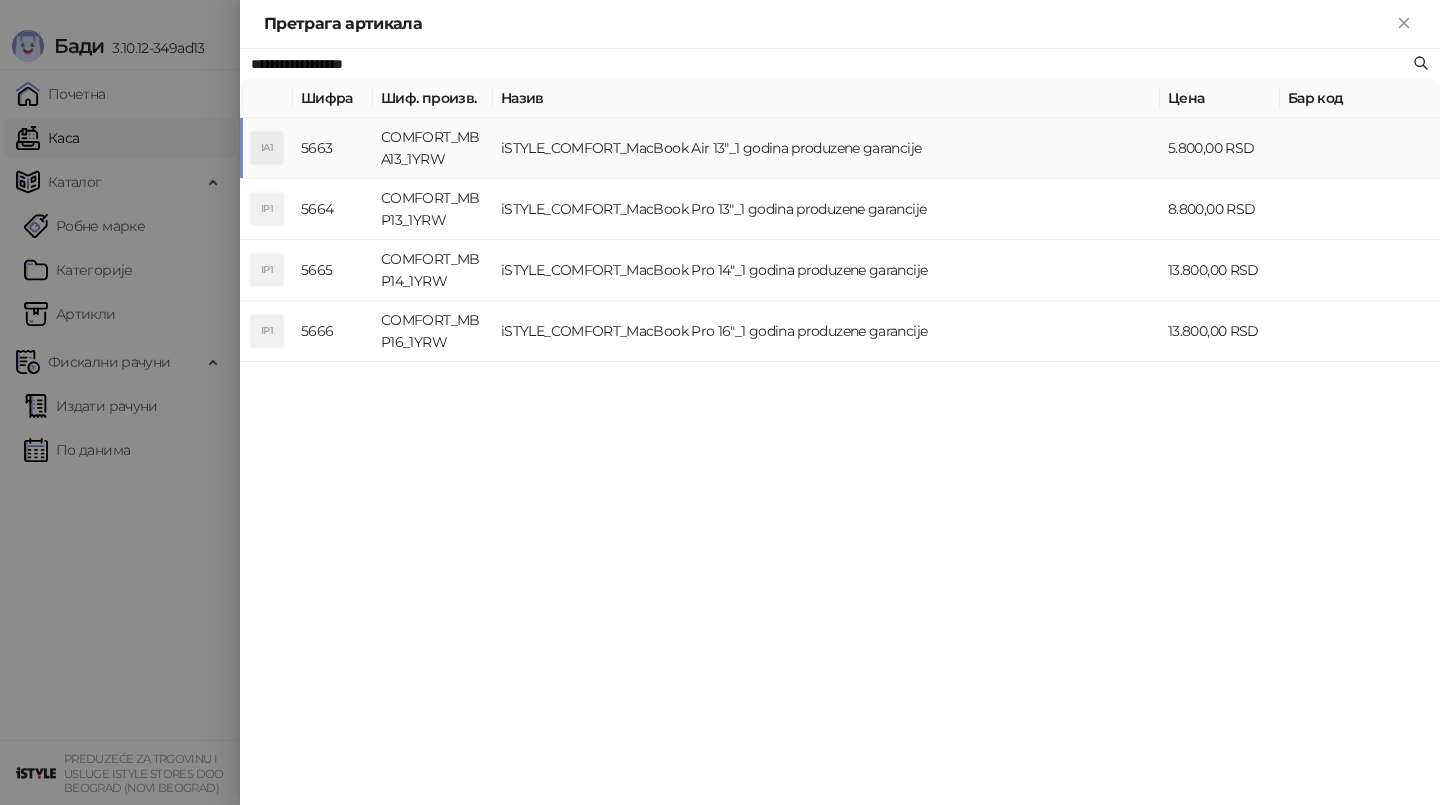 click on "iSTYLE_COMFORT_MacBook Air 13"_1 godina produzene garancije" at bounding box center [826, 148] 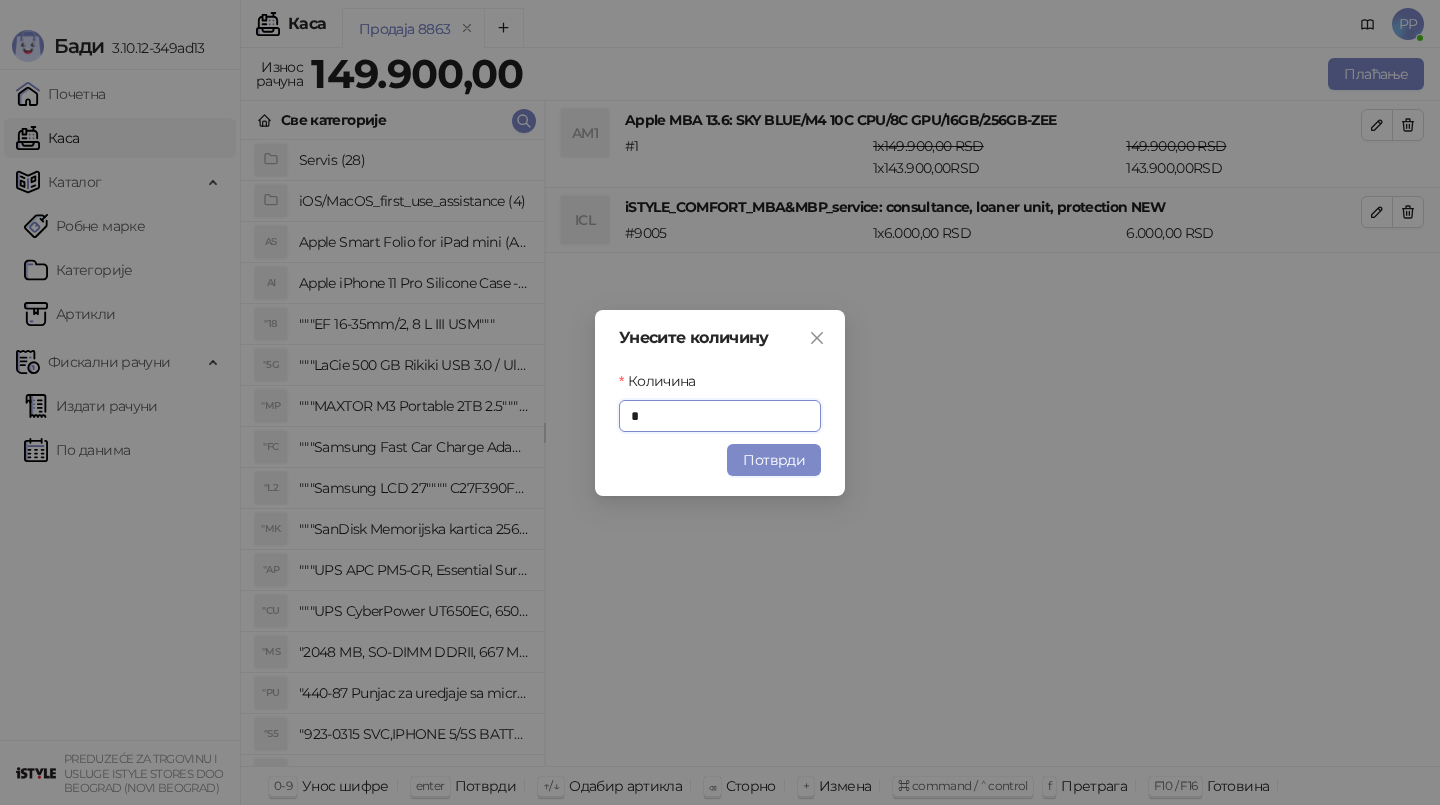 click on "Потврди" at bounding box center (774, 460) 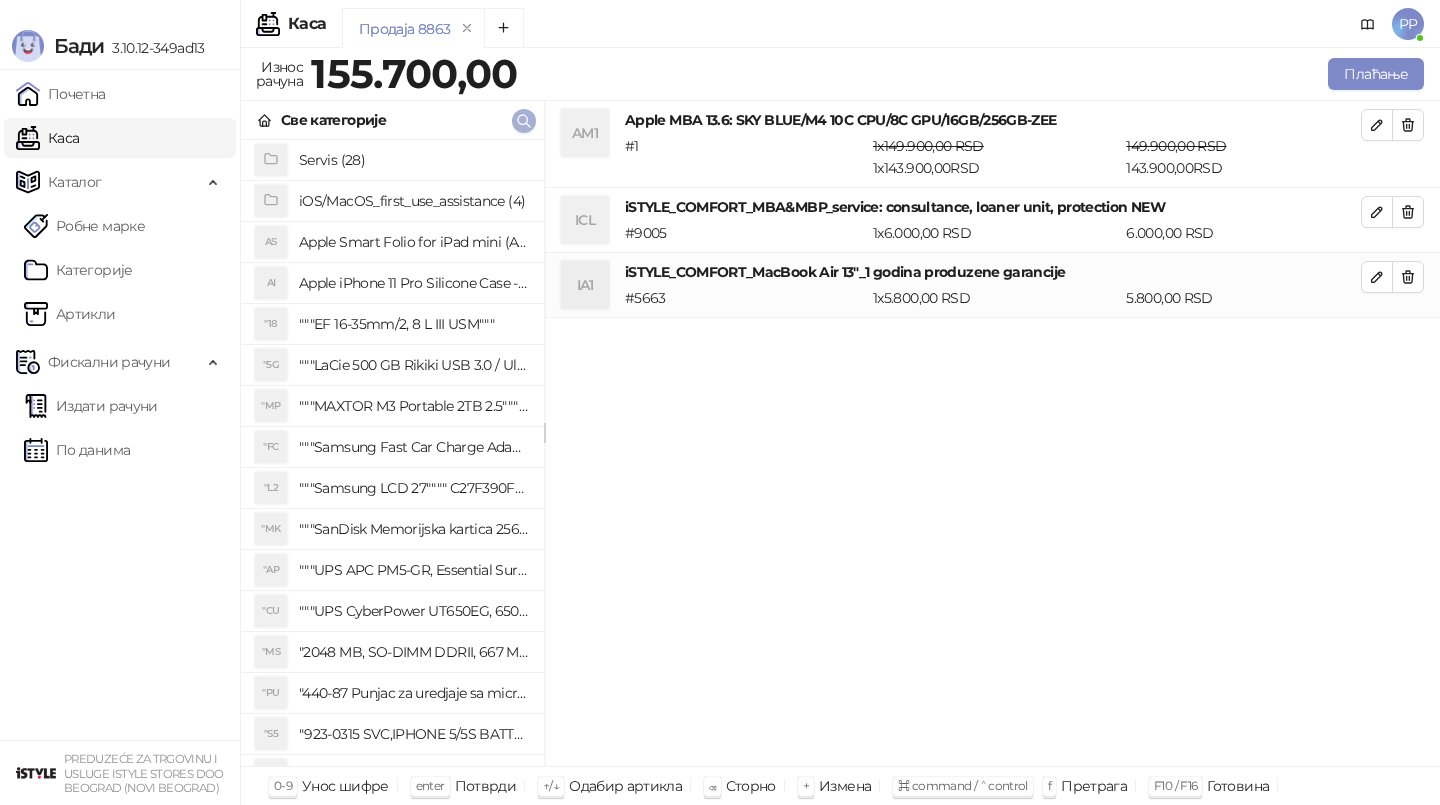 click 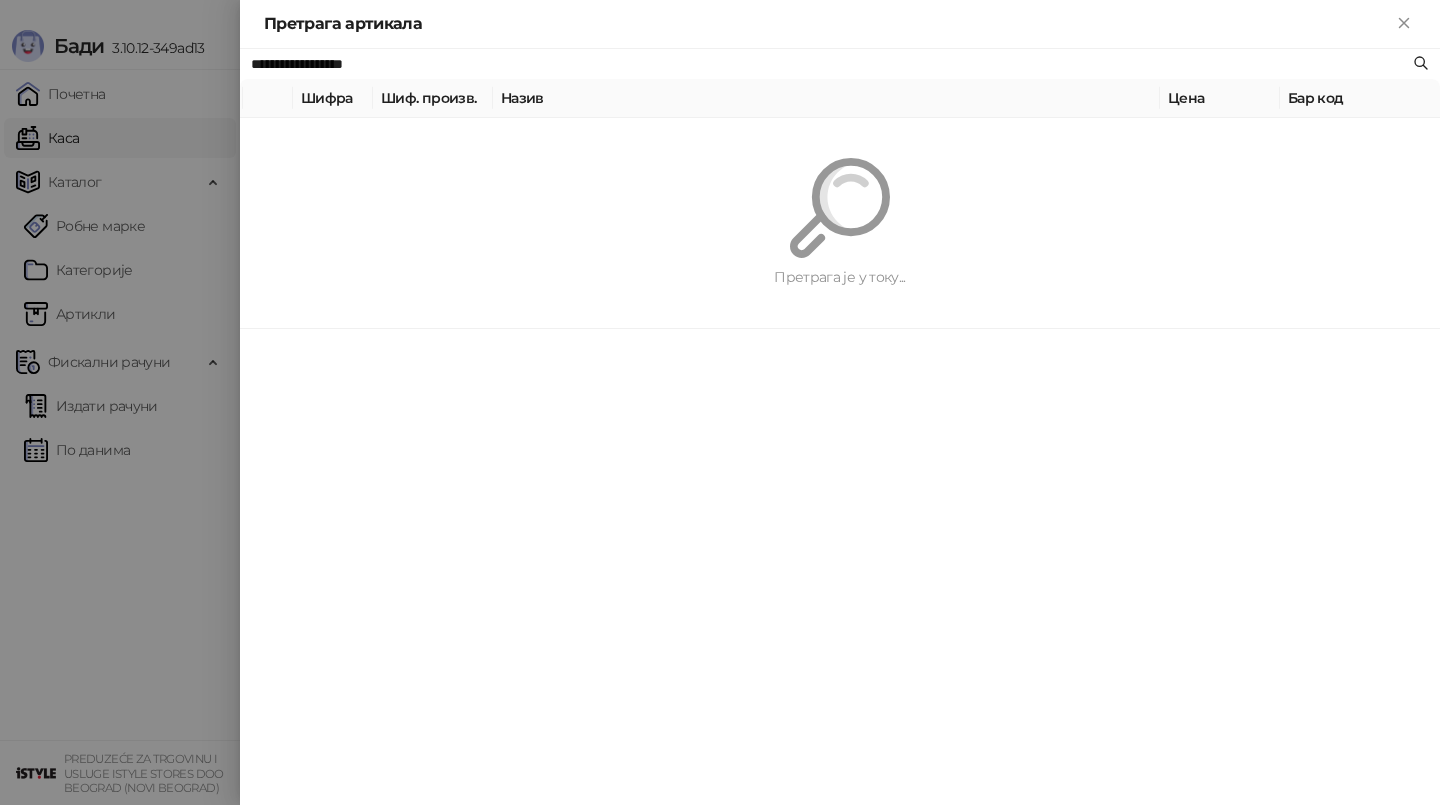 paste 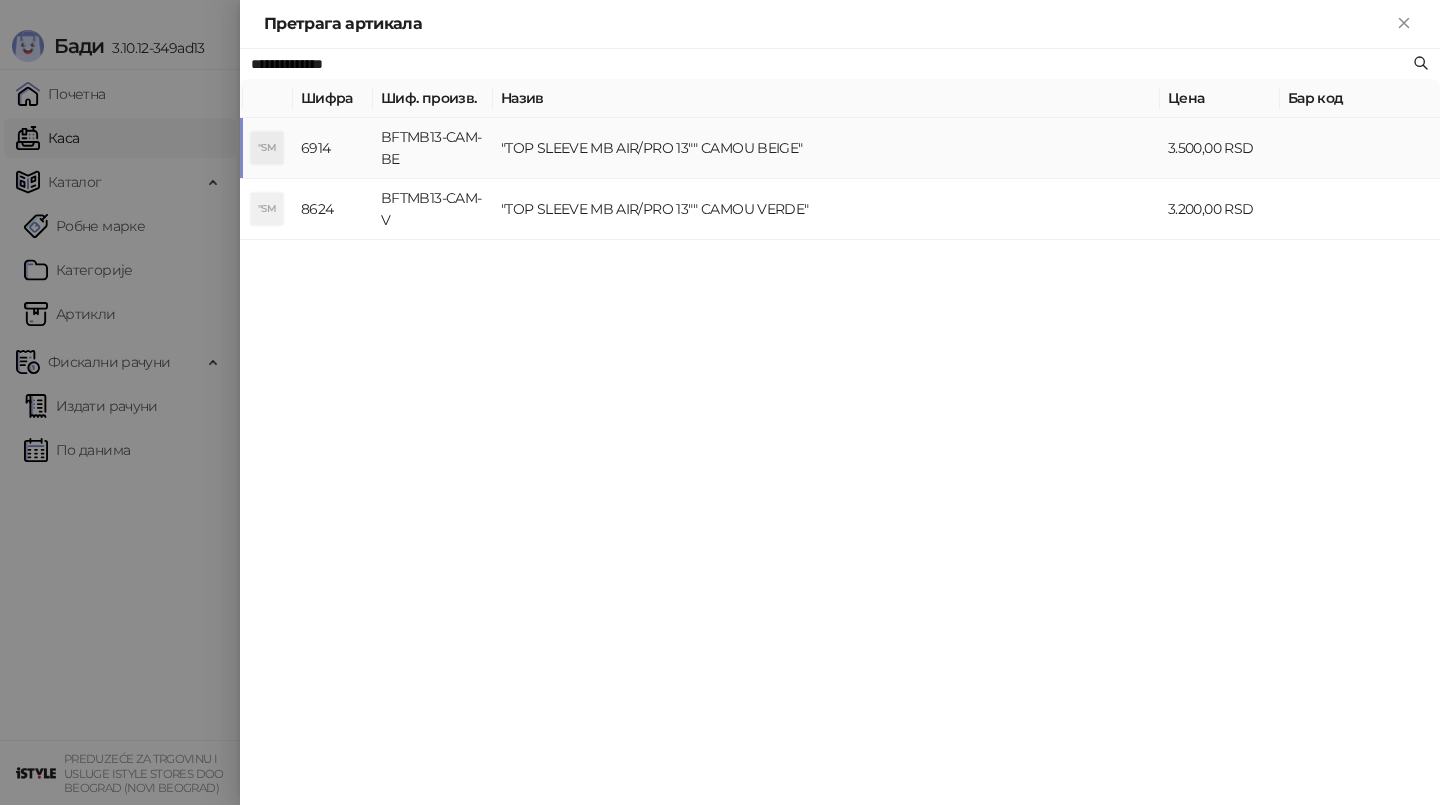 type on "**********" 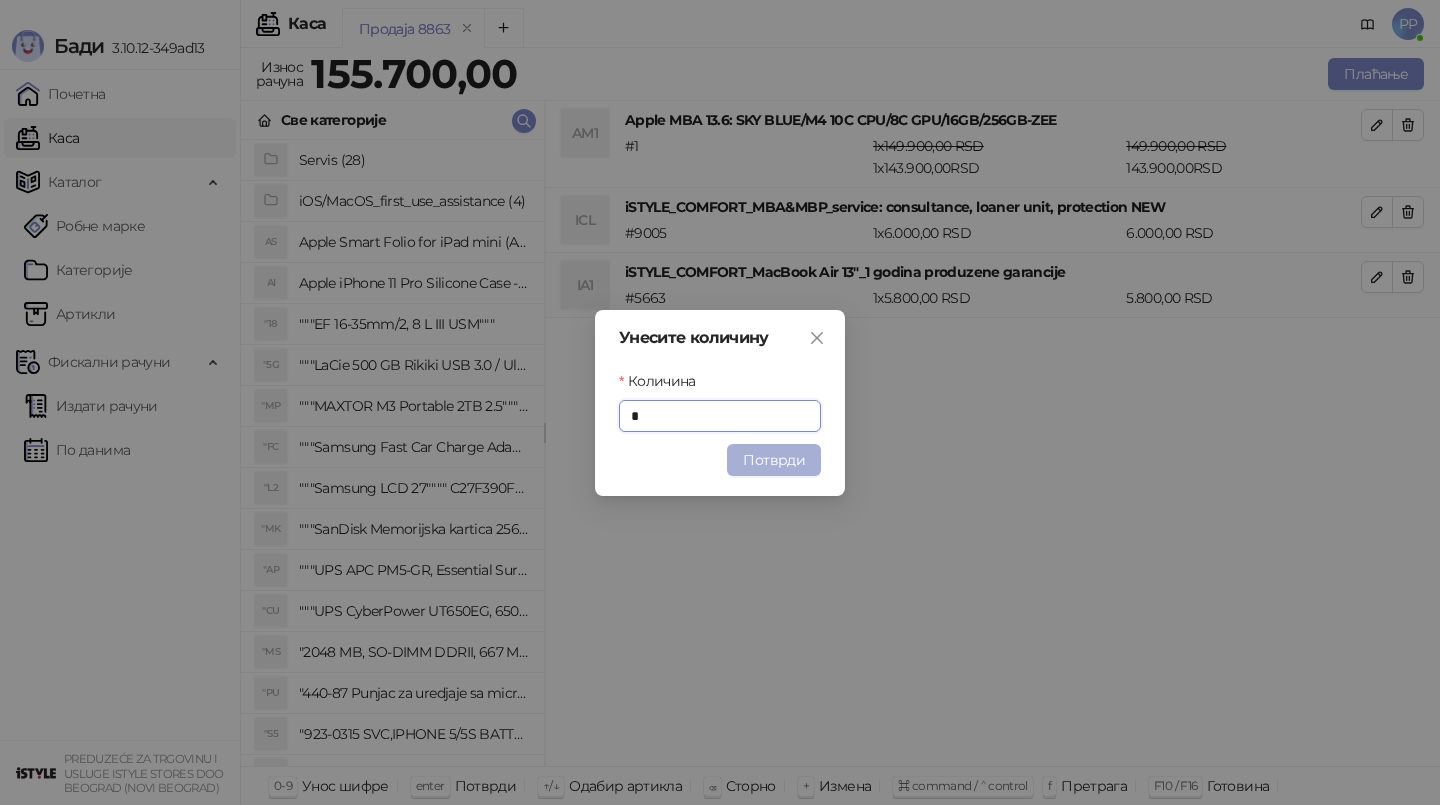 click on "Потврди" at bounding box center (774, 460) 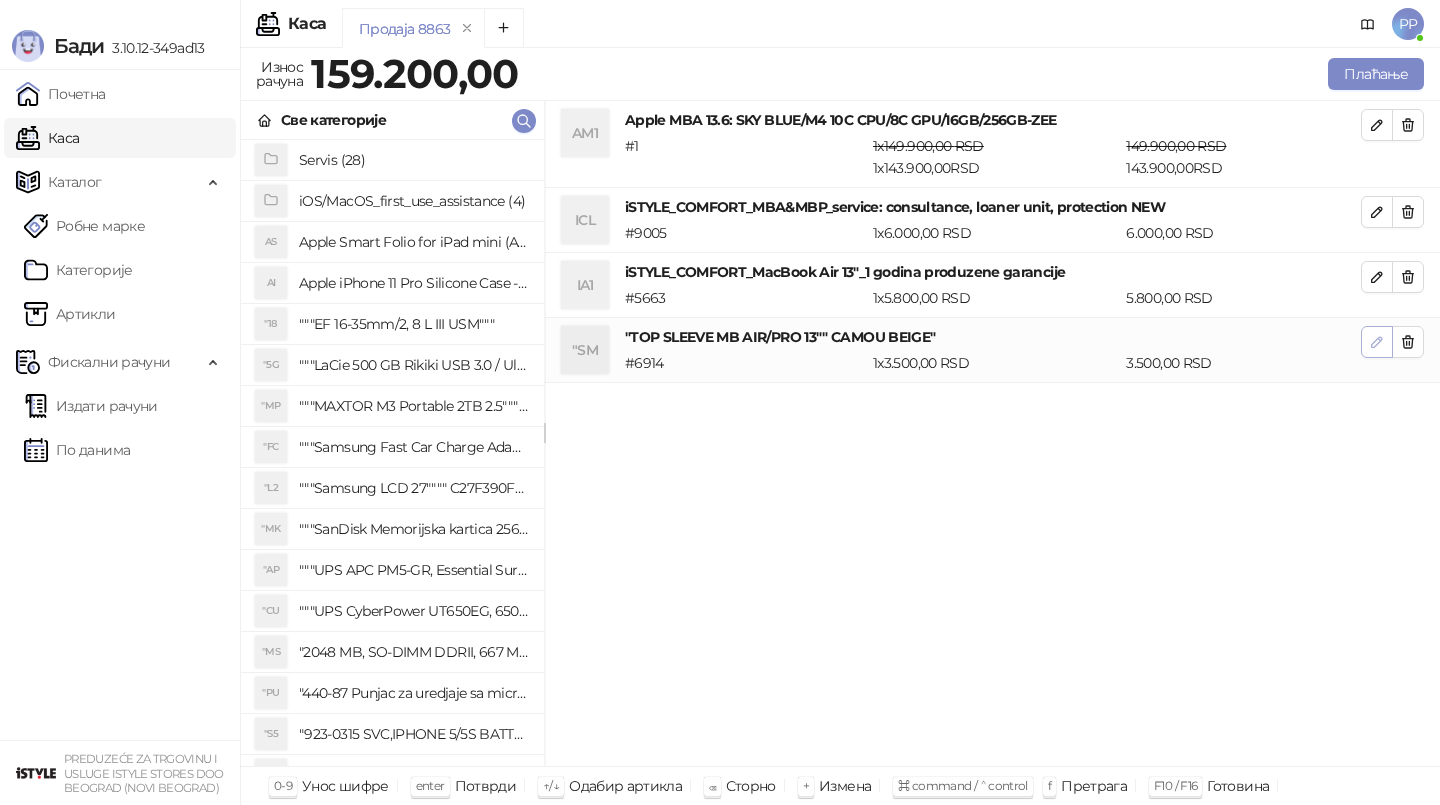 click 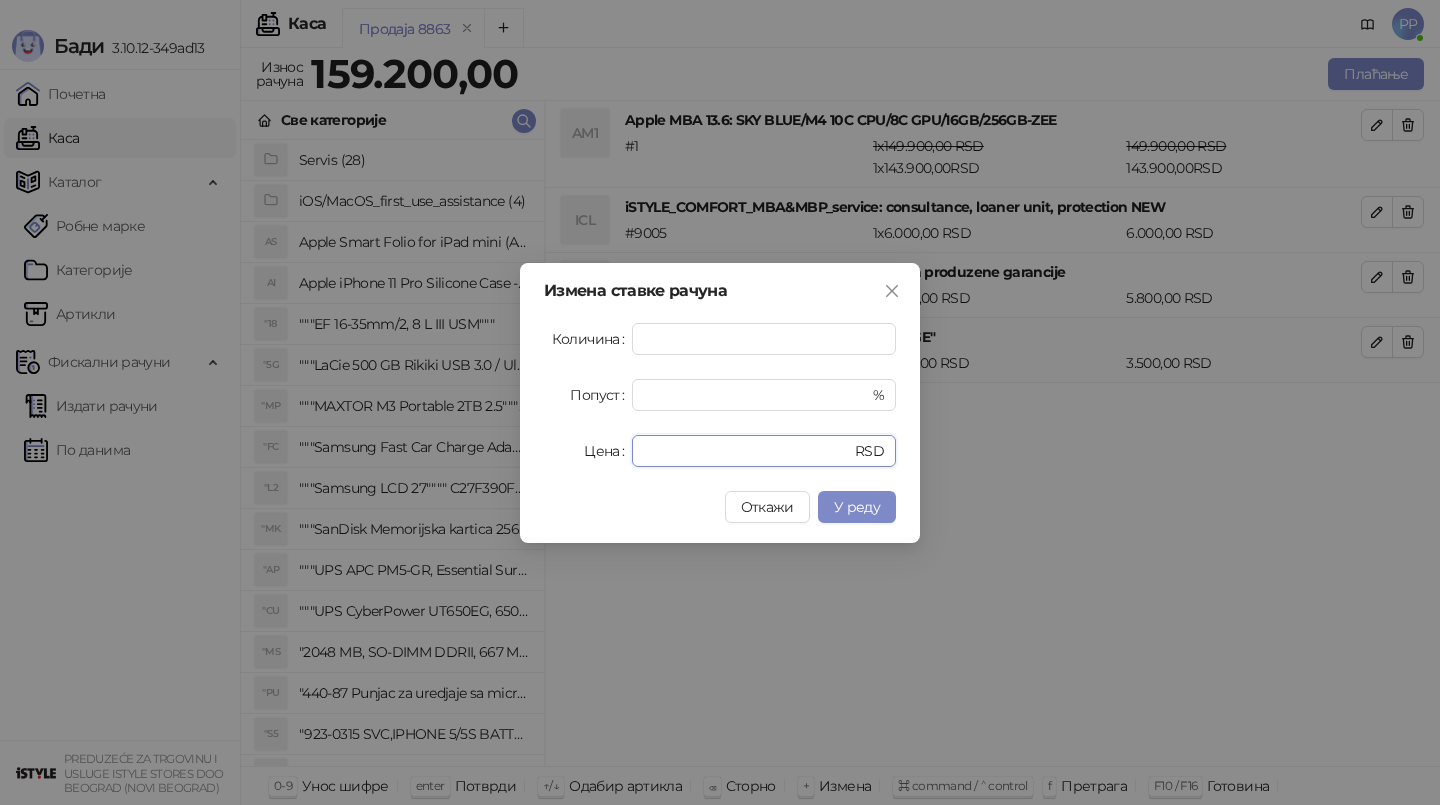 drag, startPoint x: 735, startPoint y: 457, endPoint x: 501, endPoint y: 418, distance: 237.22774 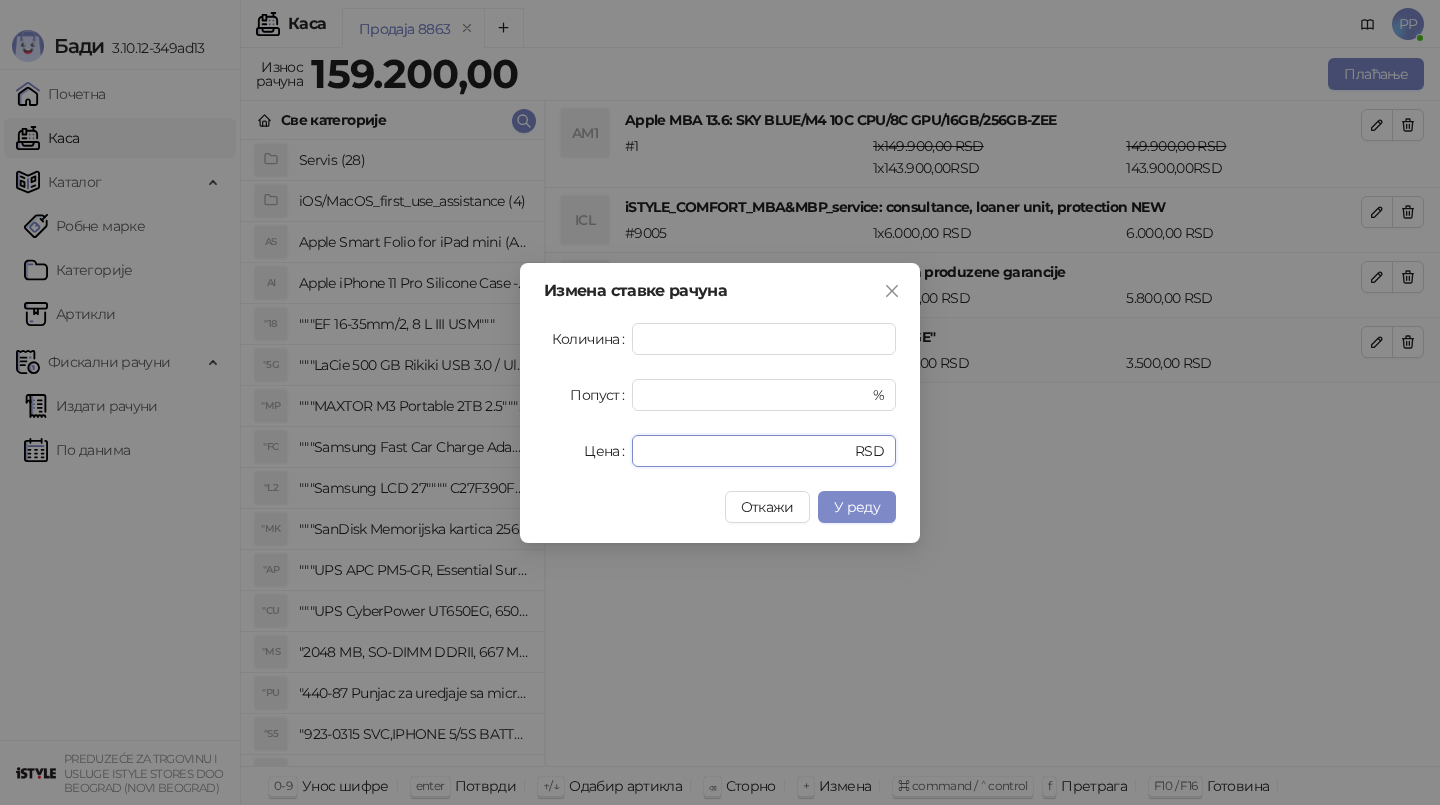 type on "***" 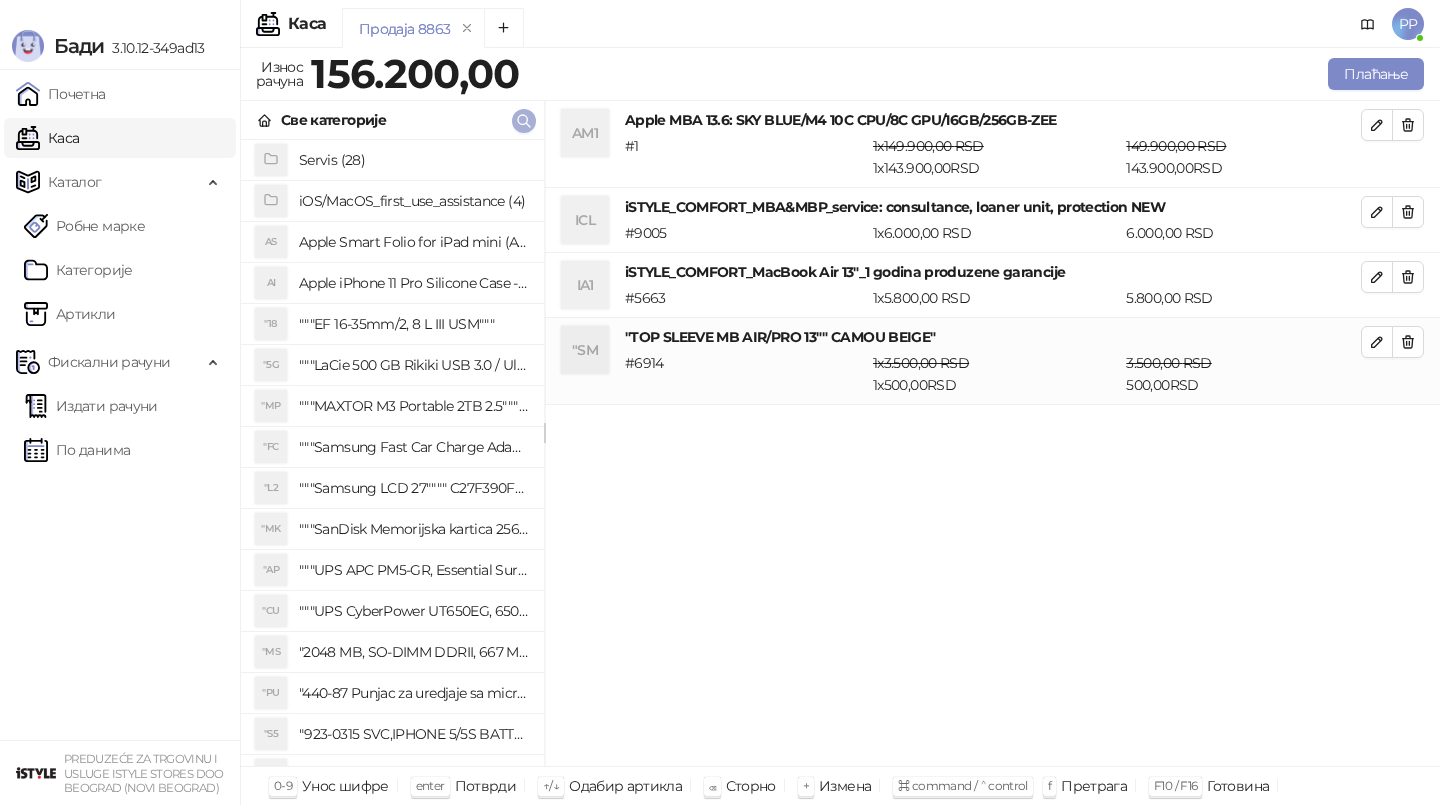 click 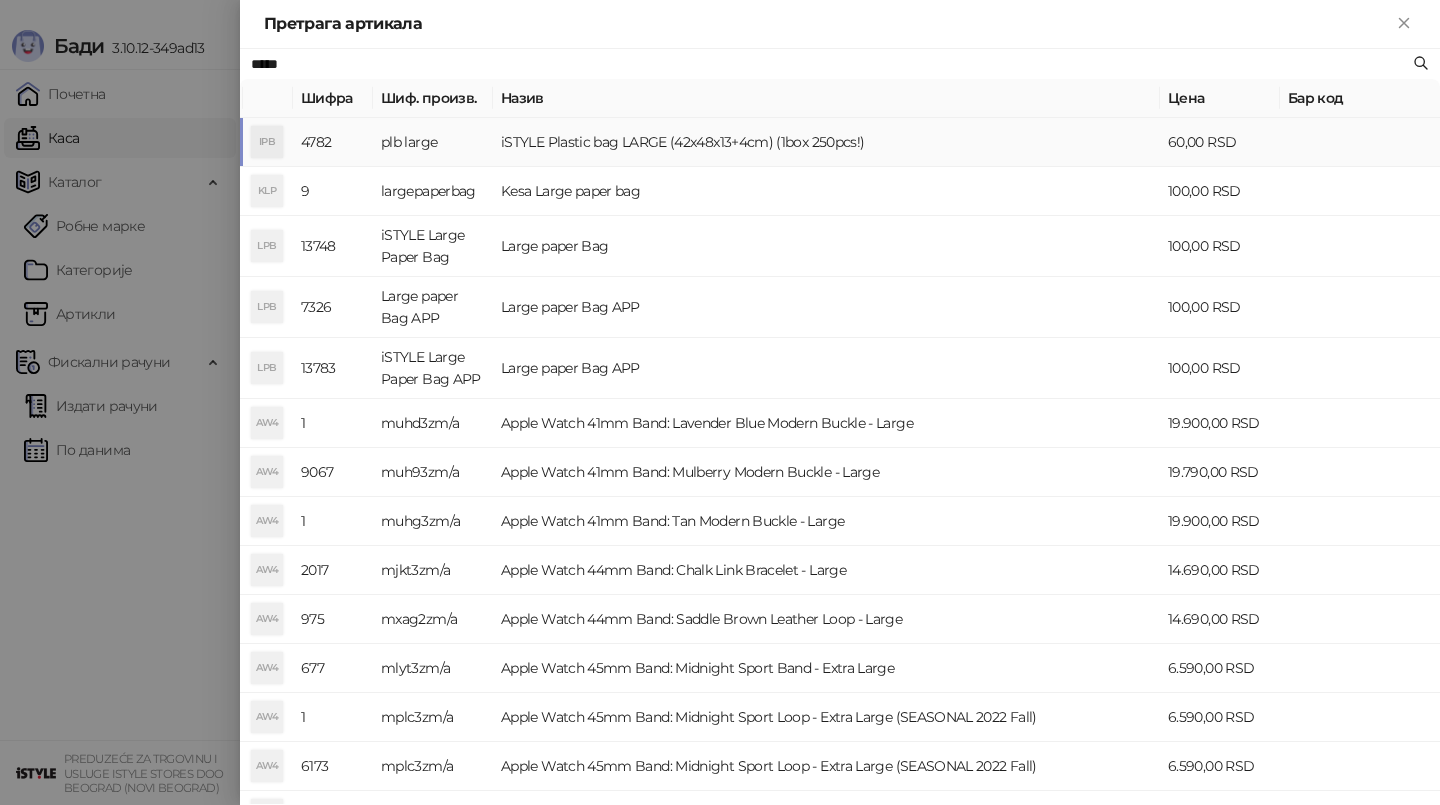 type on "*****" 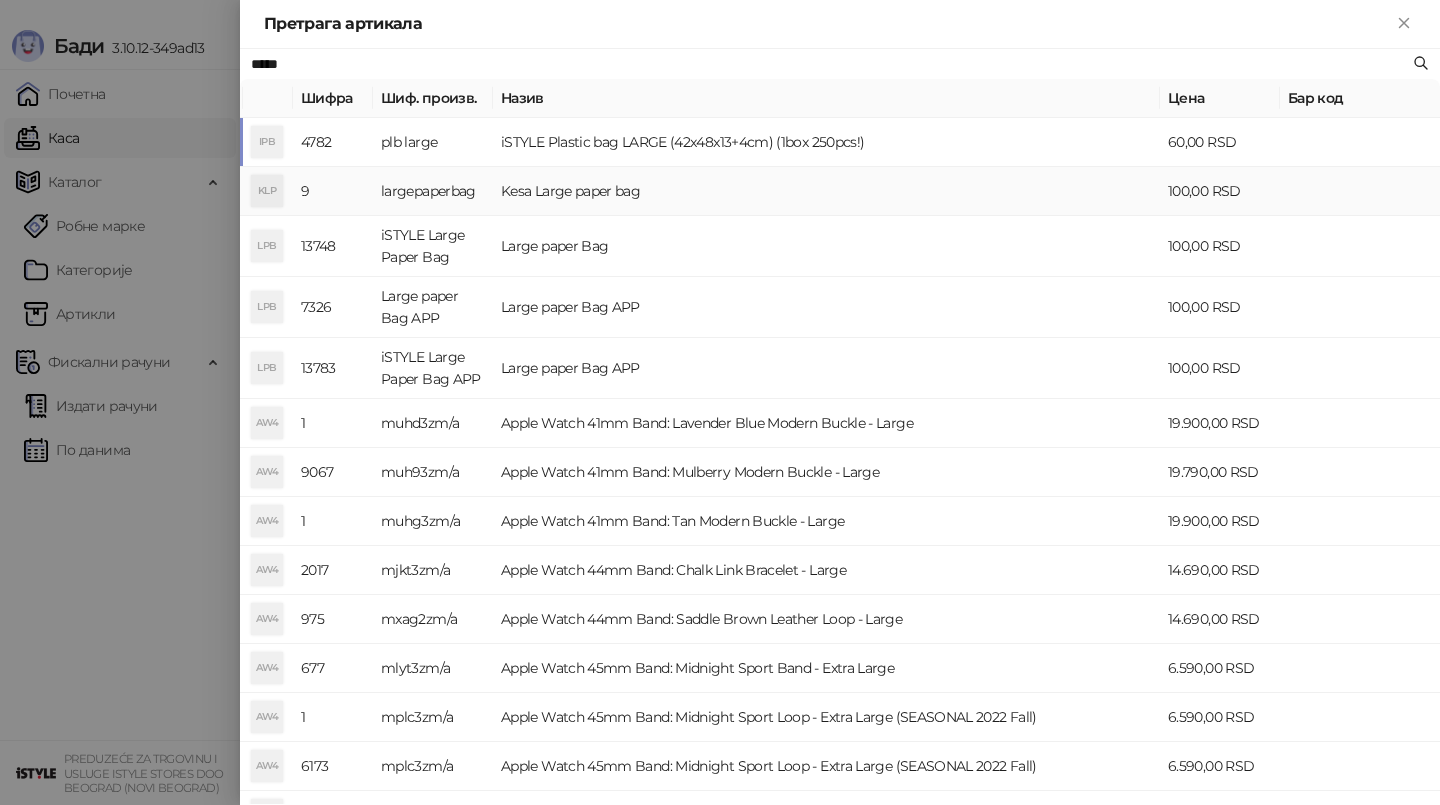 click on "Kesa Large paper bag" at bounding box center (826, 191) 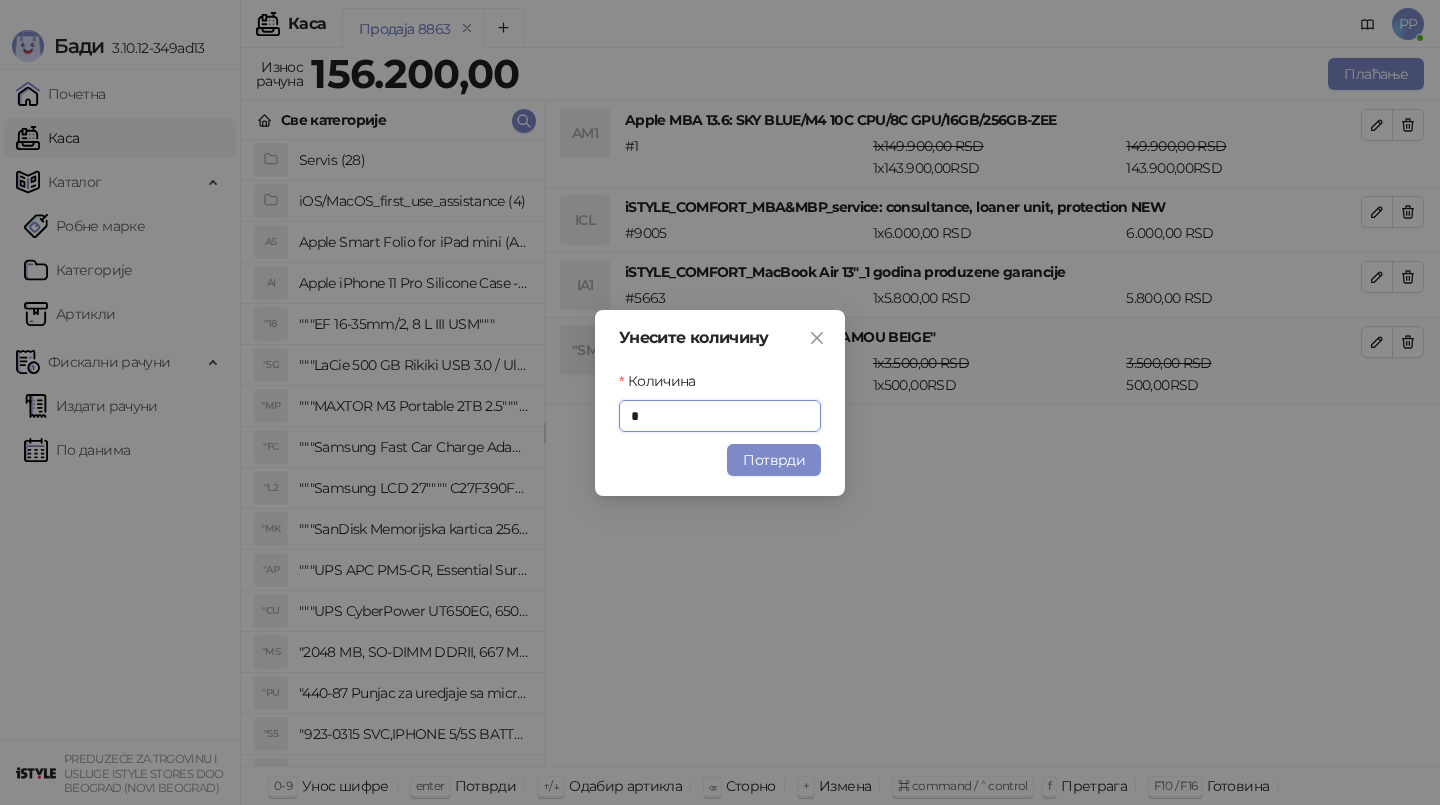 click on "Потврди" at bounding box center [774, 460] 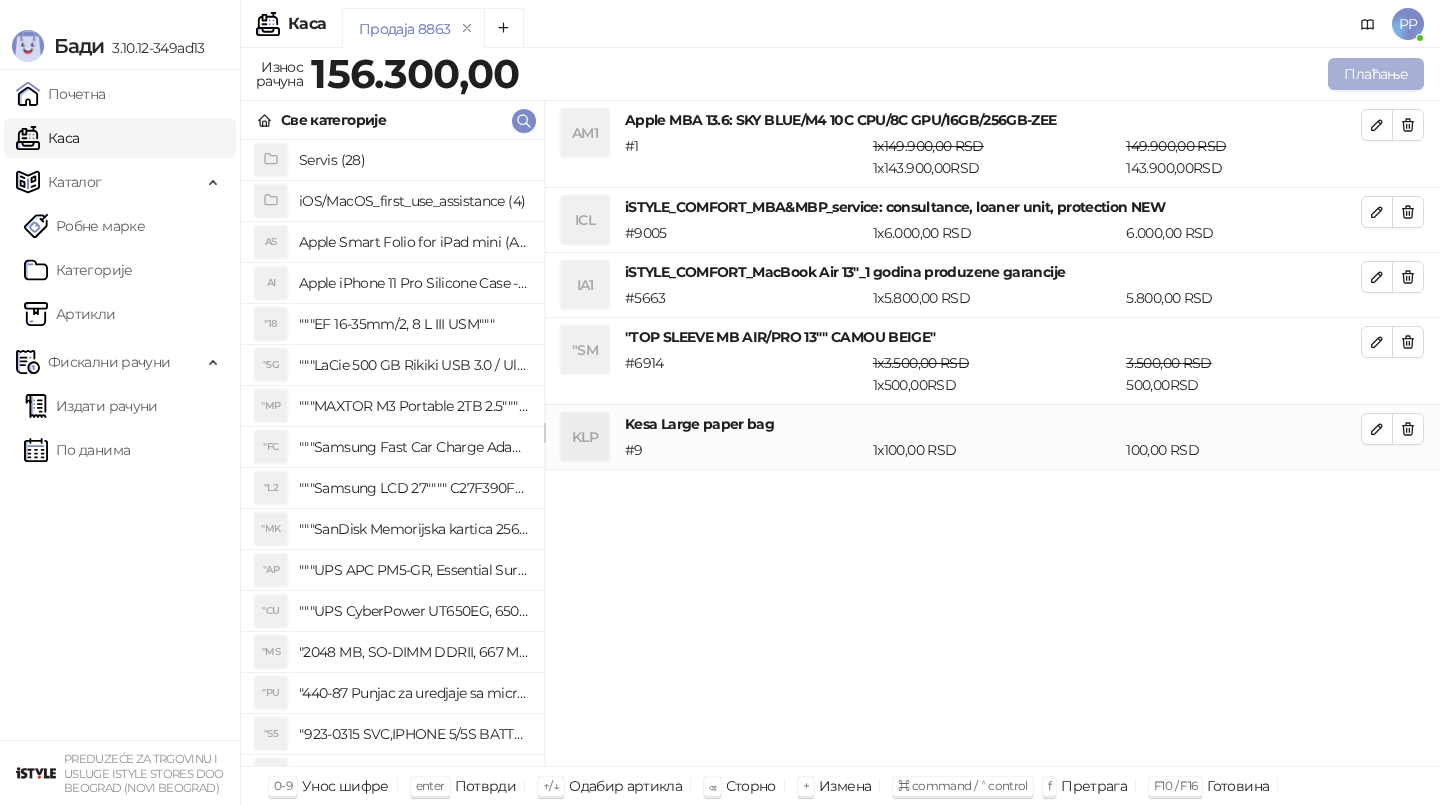 click on "Плаћање" at bounding box center (1376, 74) 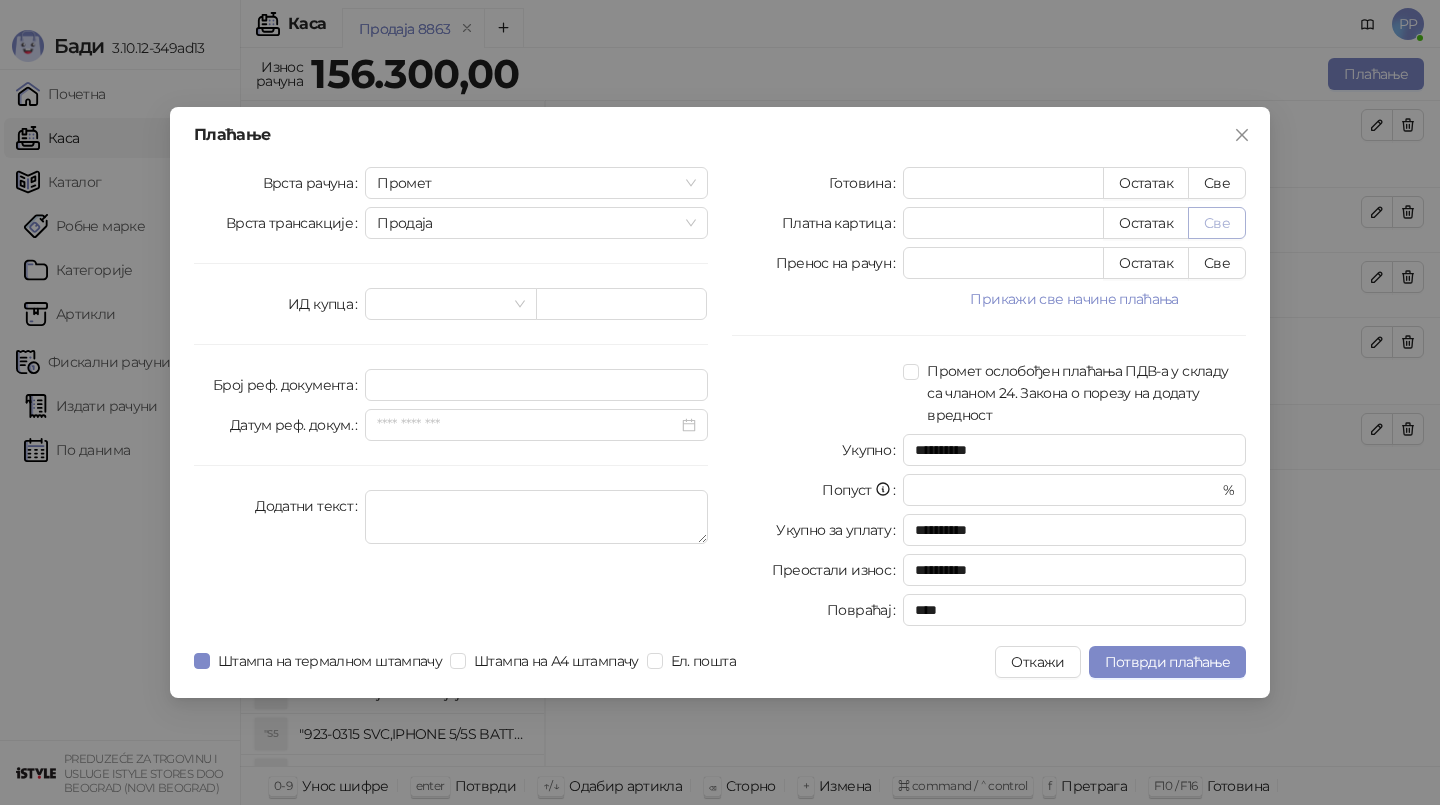 click on "Све" at bounding box center (1217, 223) 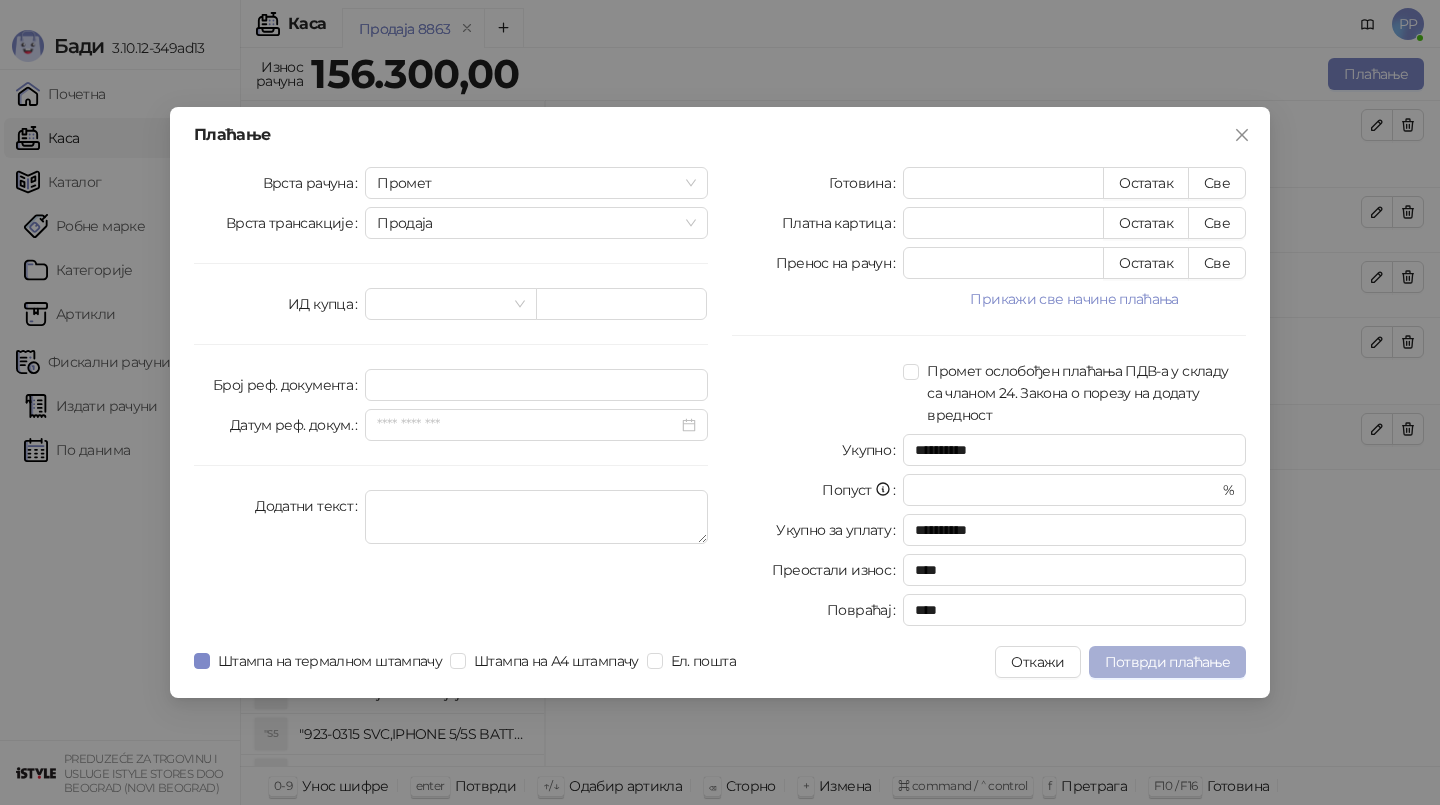 click on "Потврди плаћање" at bounding box center (1167, 662) 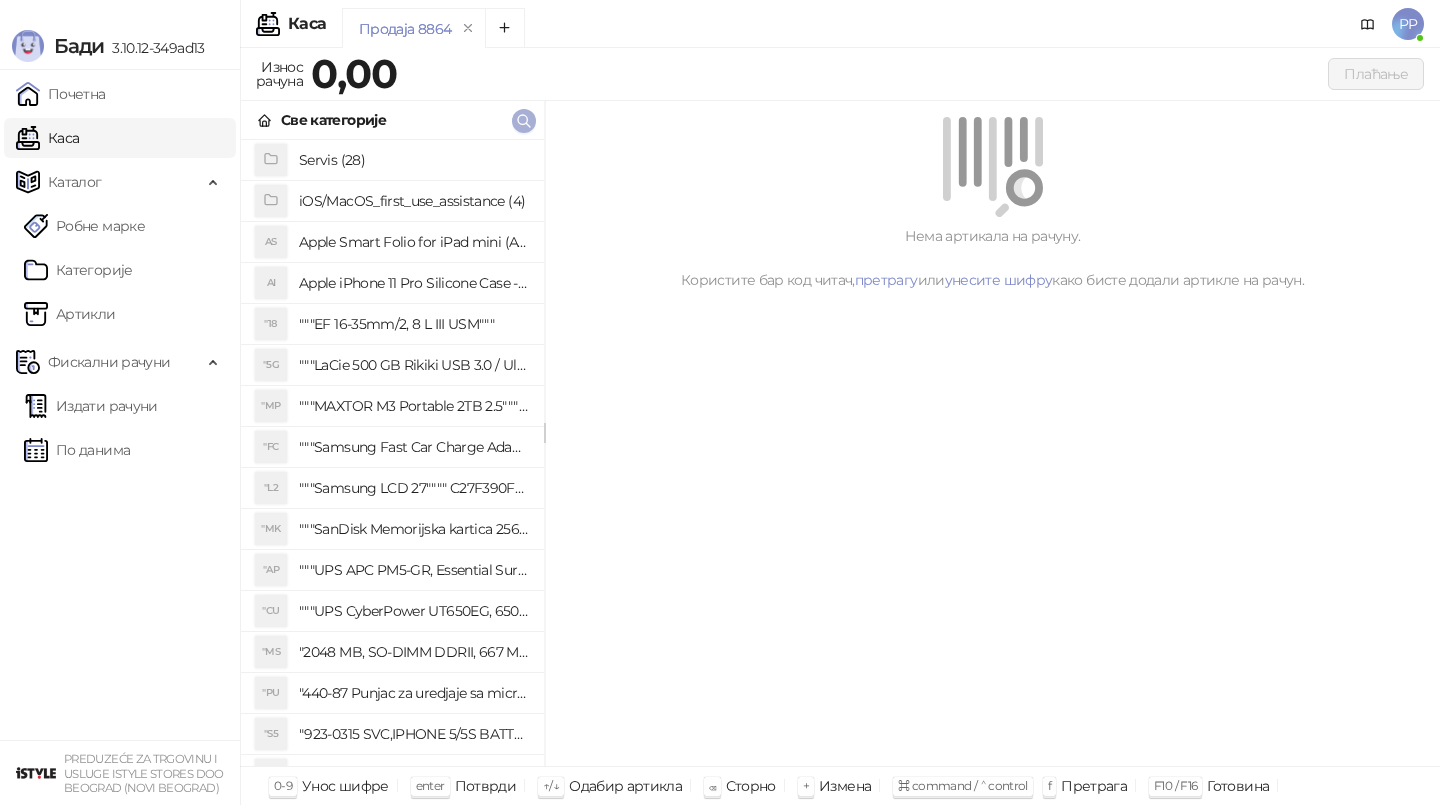 click 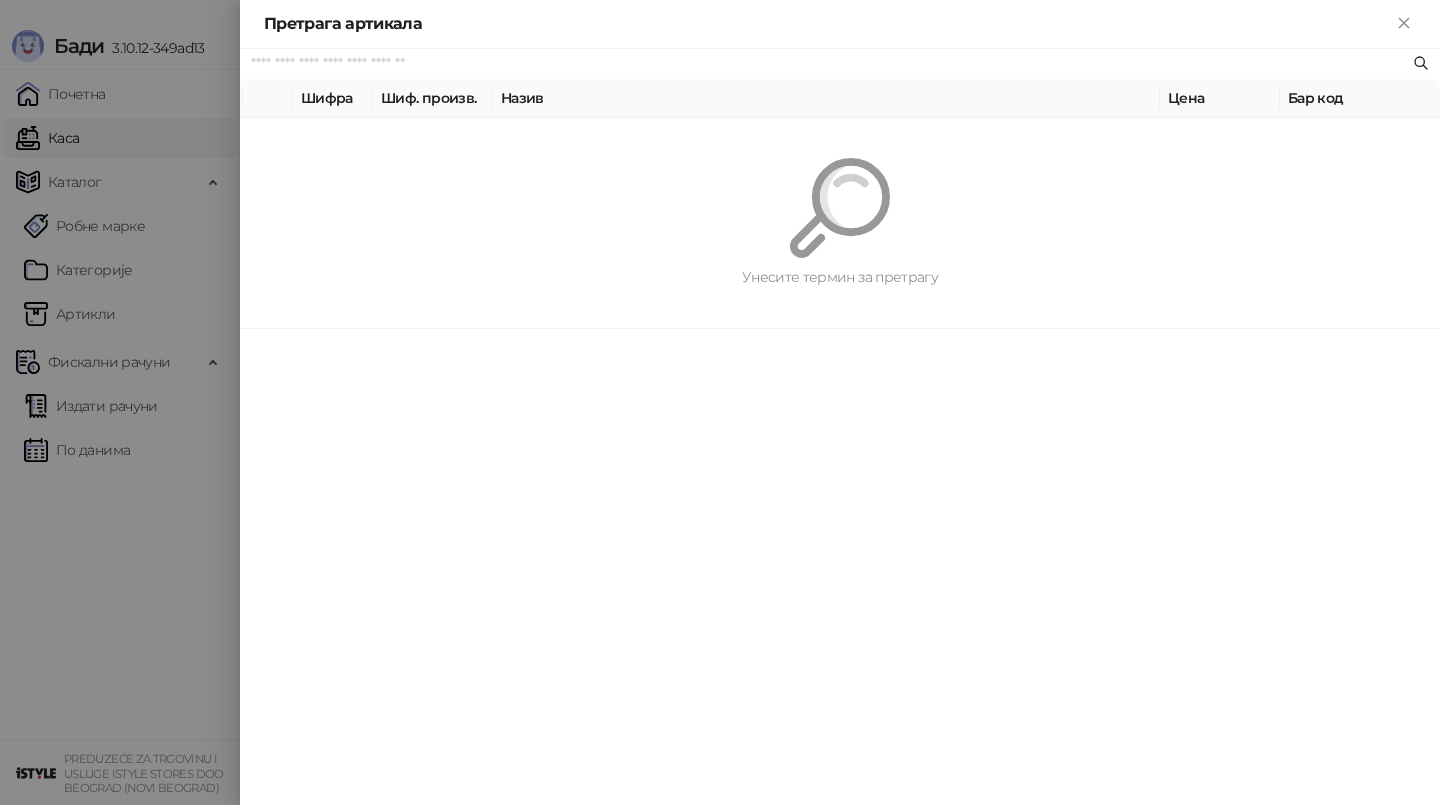 paste on "*********" 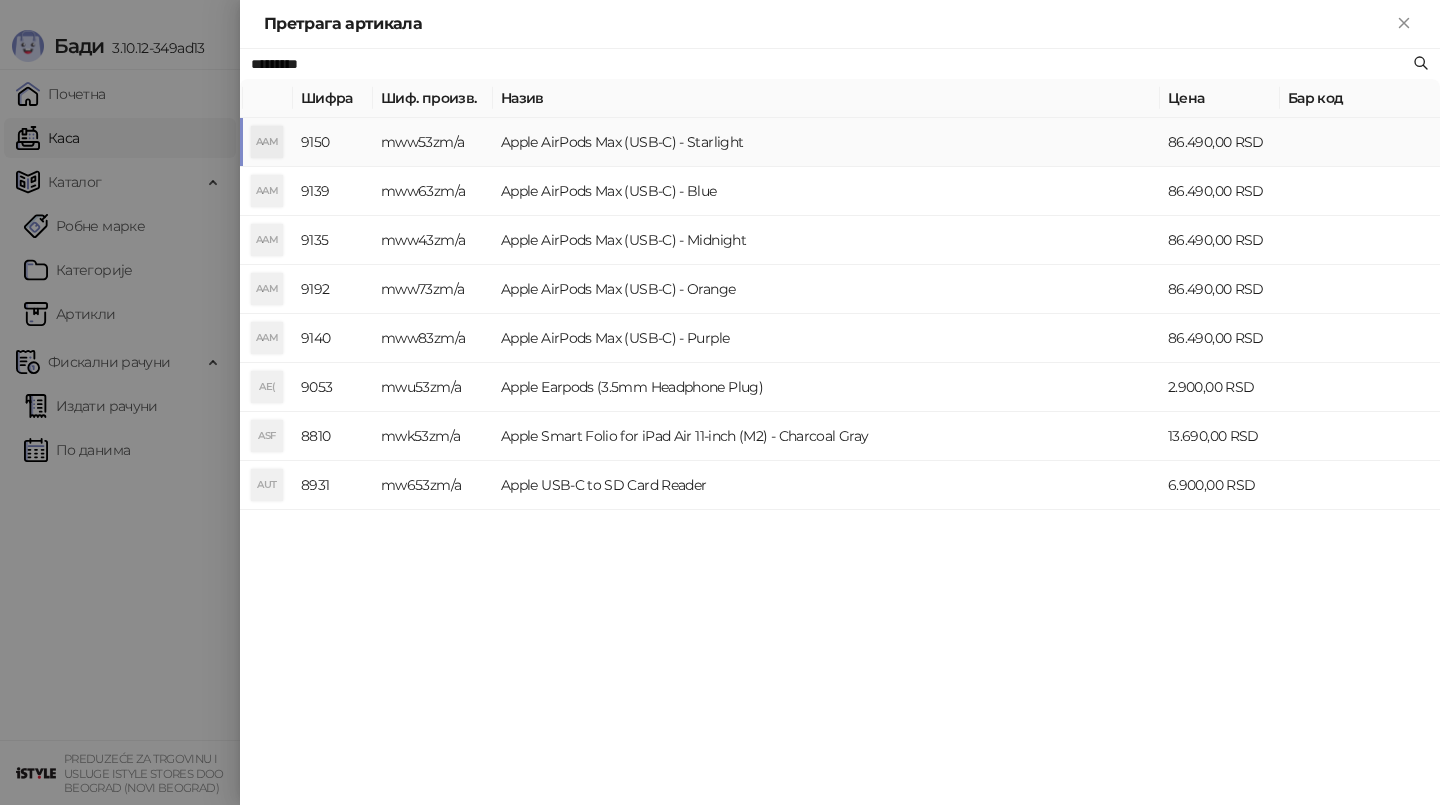 type on "*********" 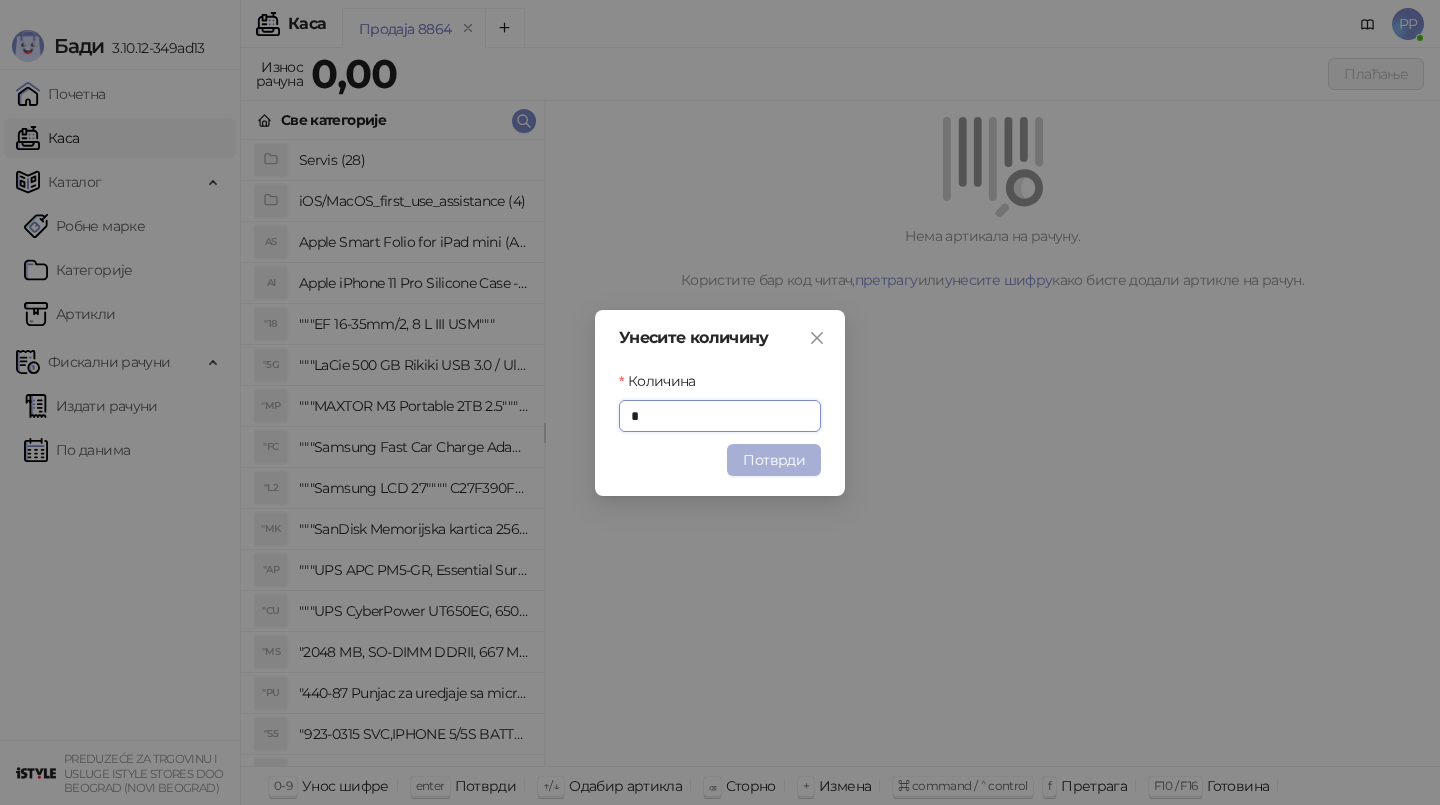 click on "Потврди" at bounding box center (774, 460) 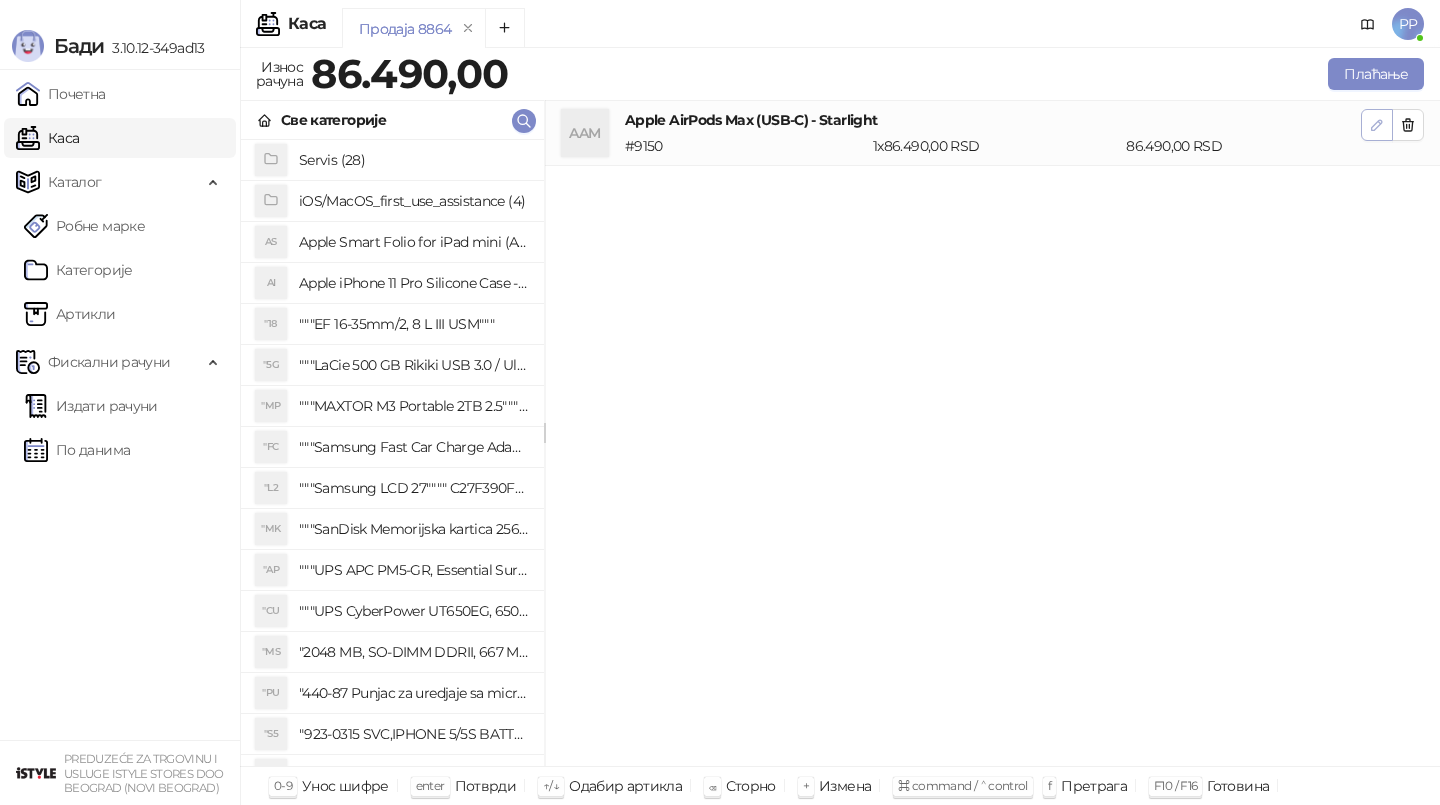 click 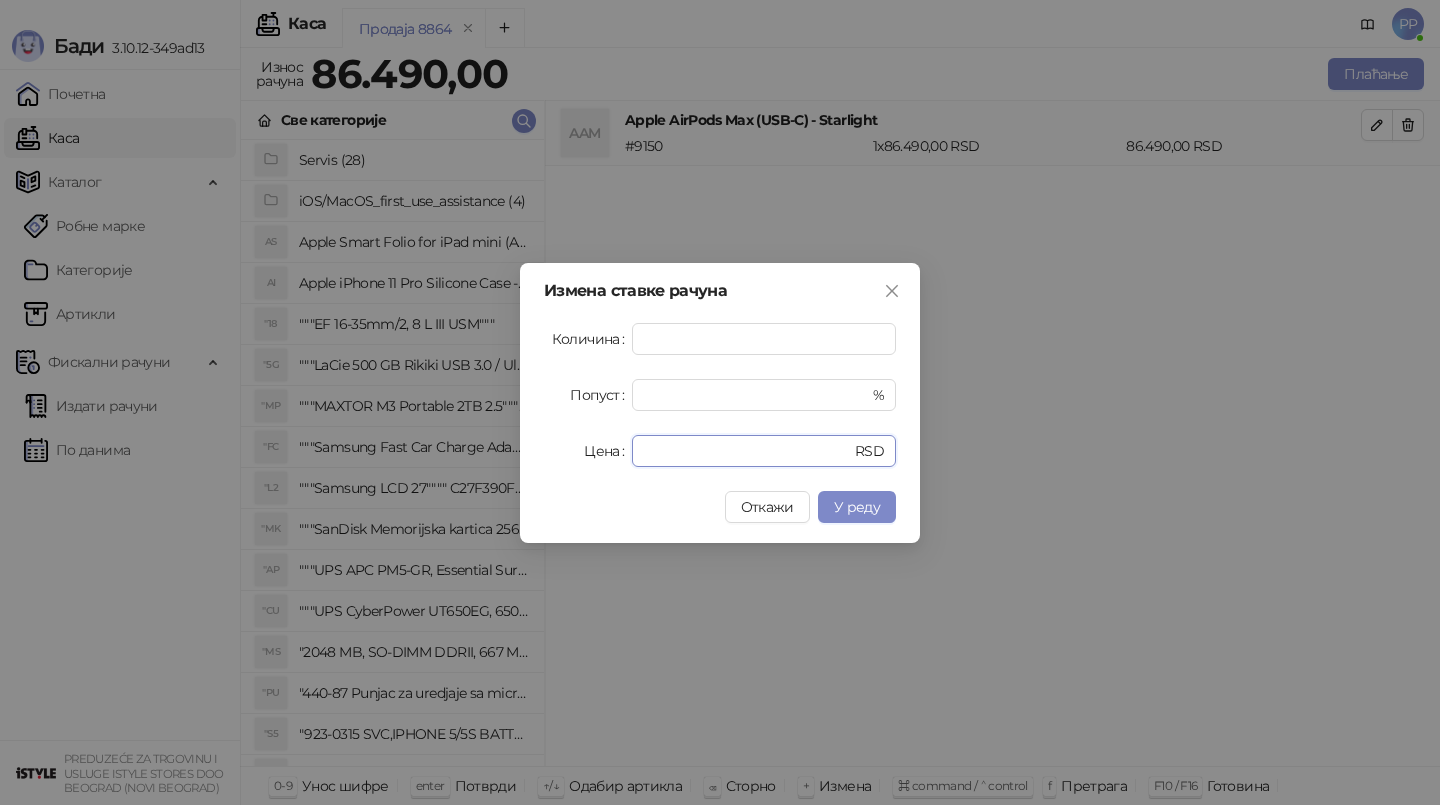 drag, startPoint x: 750, startPoint y: 452, endPoint x: 466, endPoint y: 456, distance: 284.02817 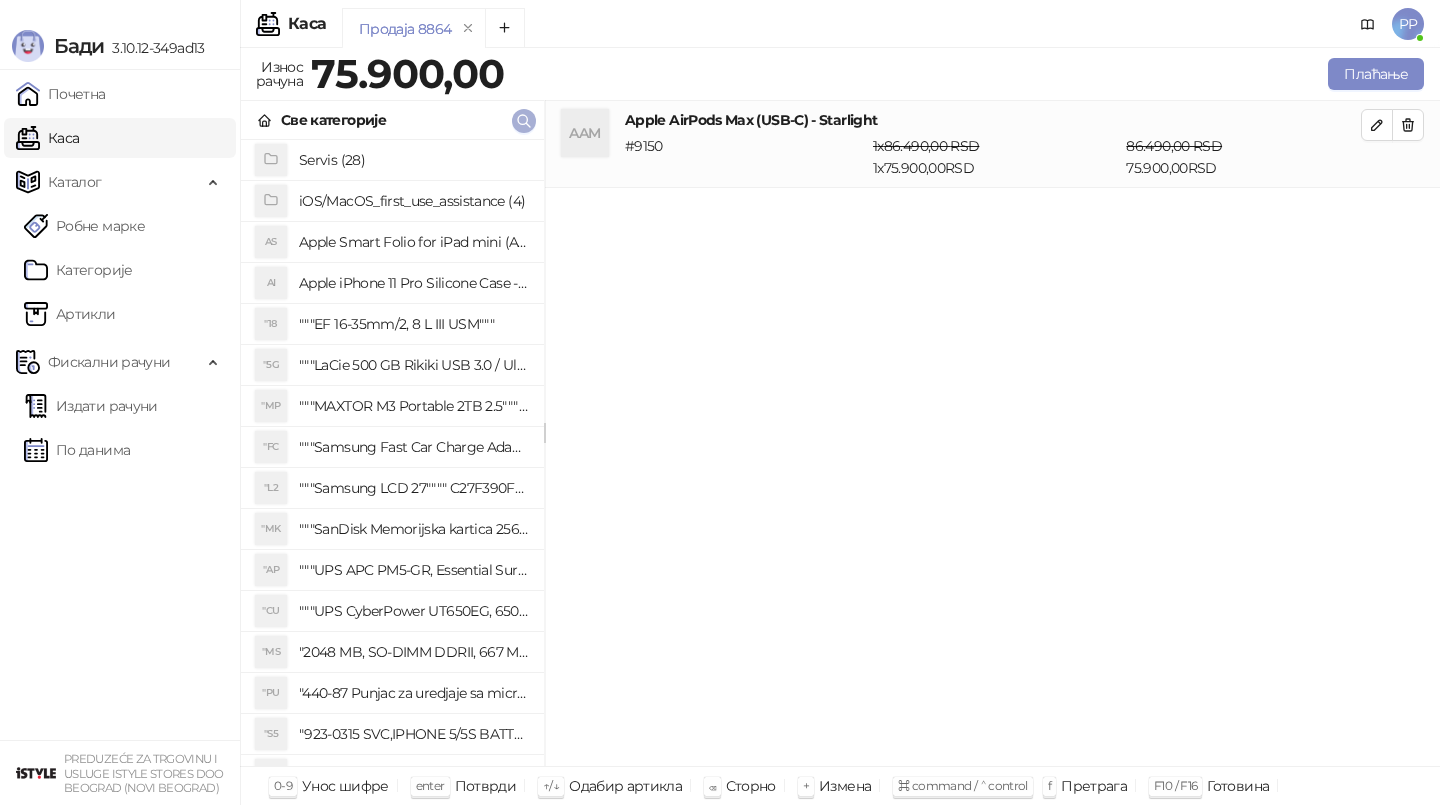 click 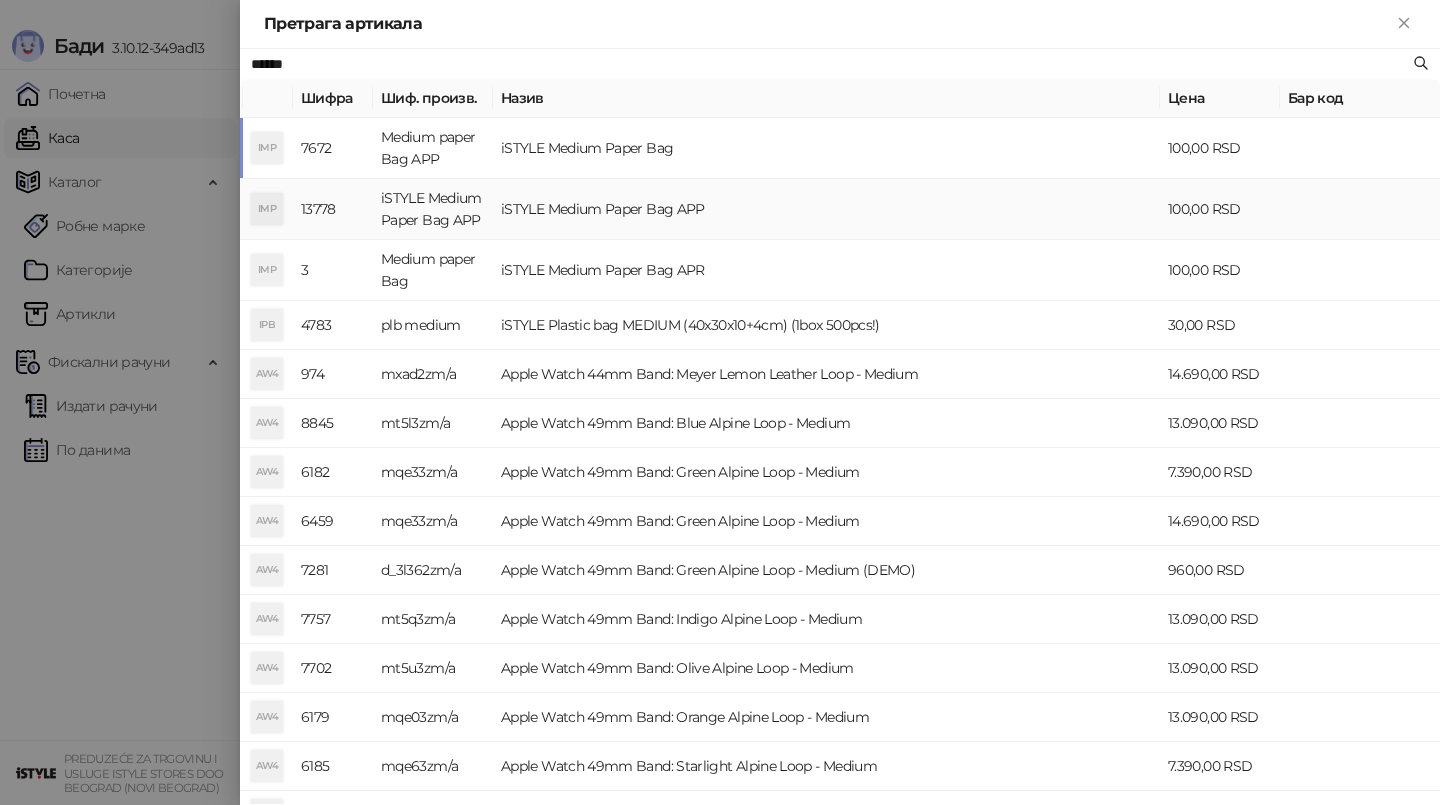 type on "******" 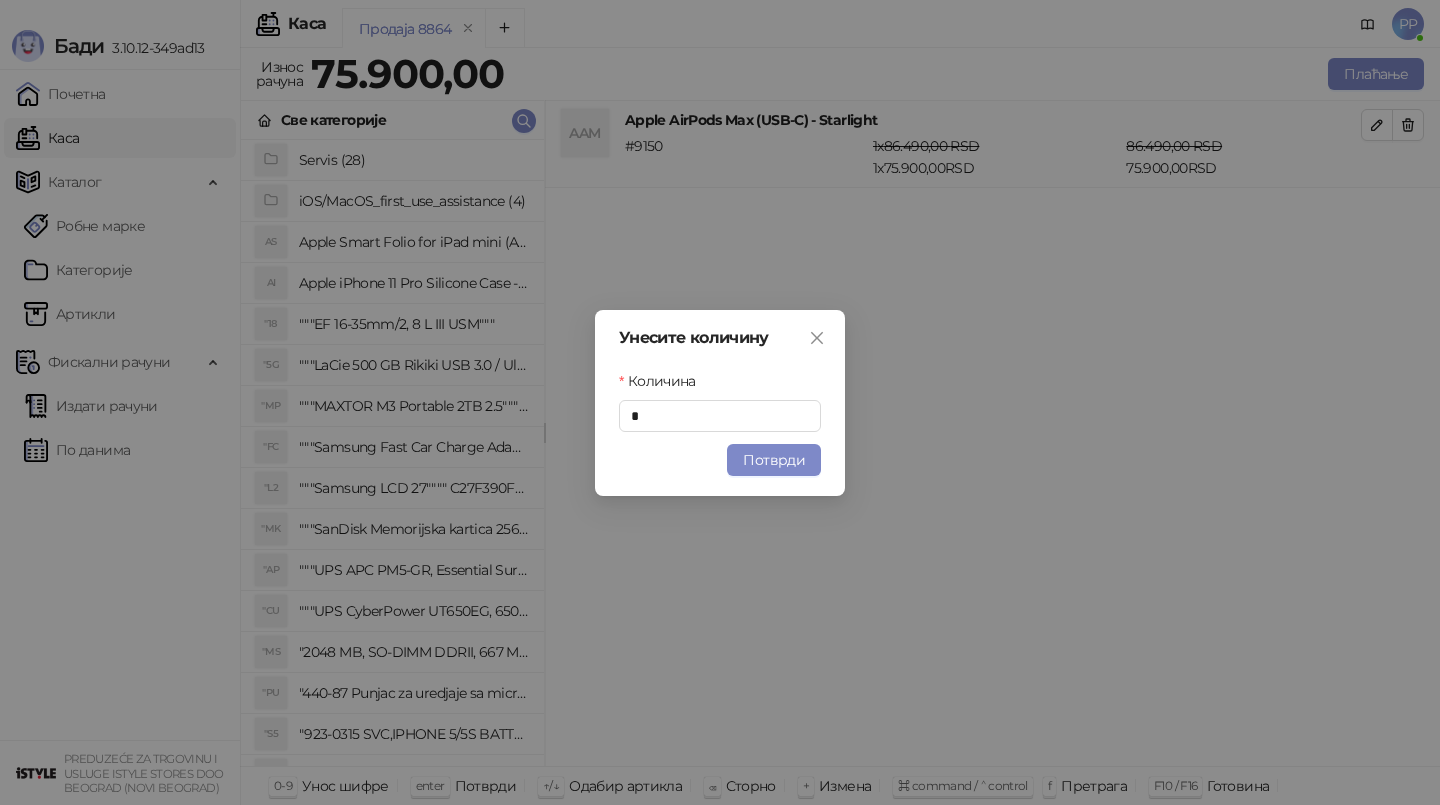click on "Потврди" at bounding box center (774, 460) 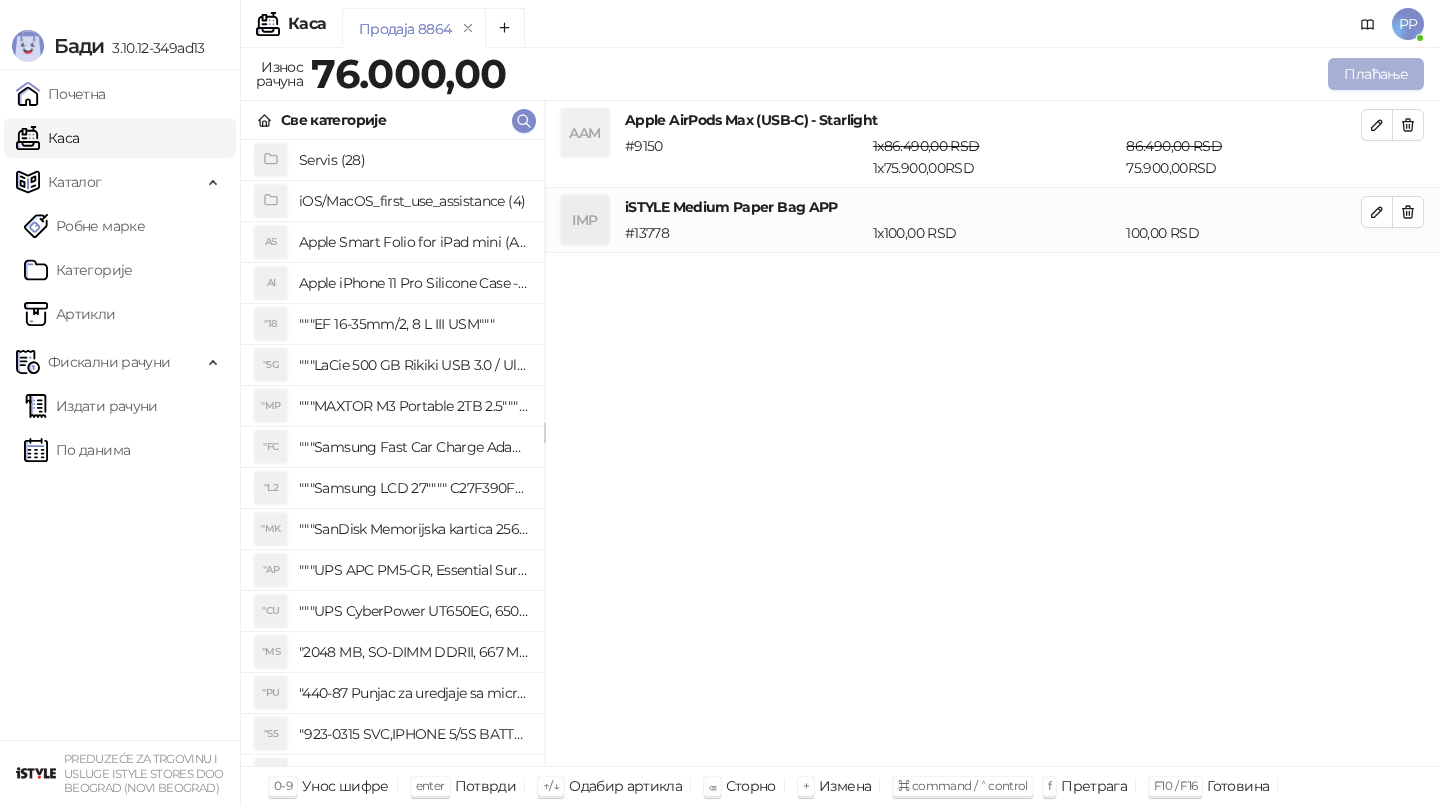 click on "Плаћање" at bounding box center [1376, 74] 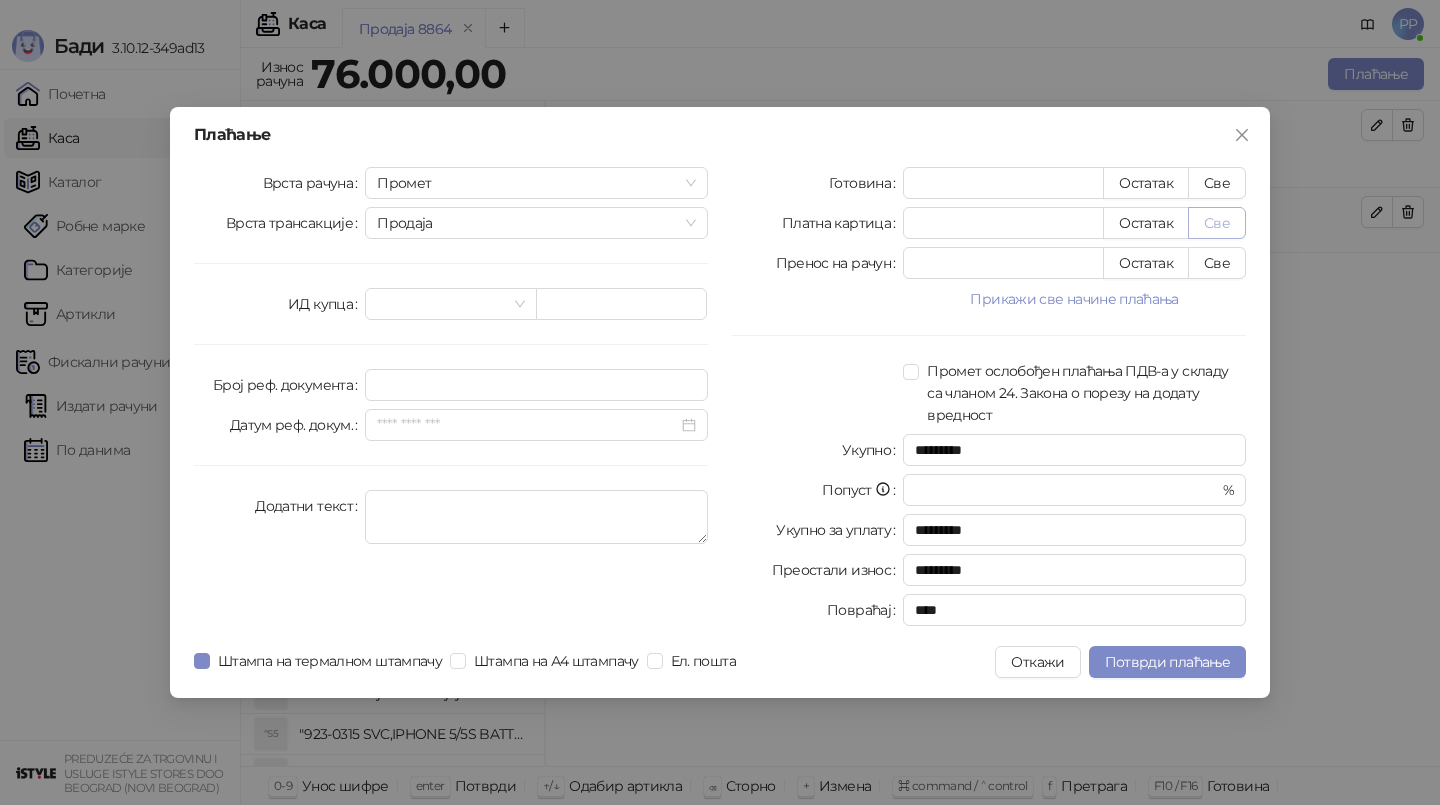 click on "Све" at bounding box center [1217, 223] 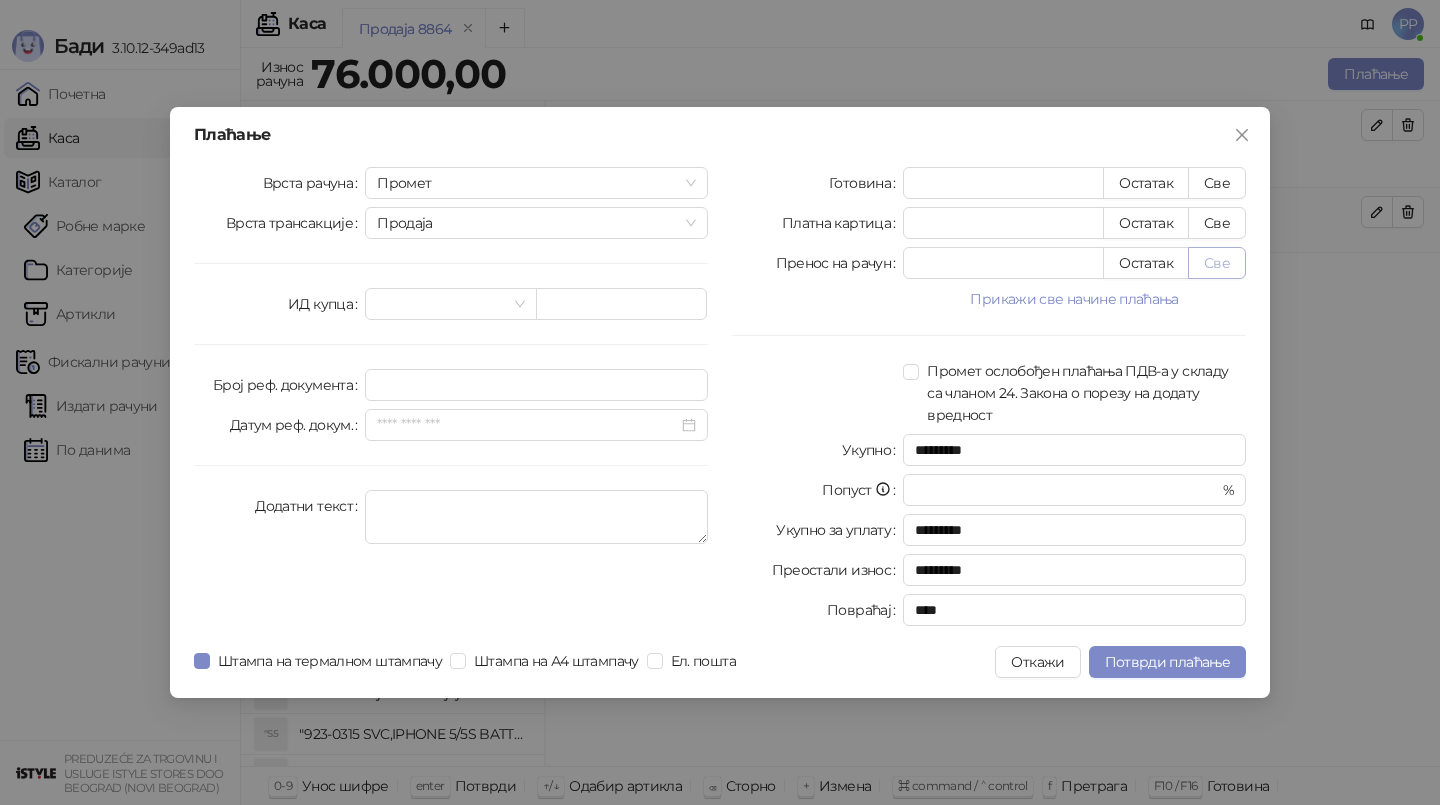 type on "*****" 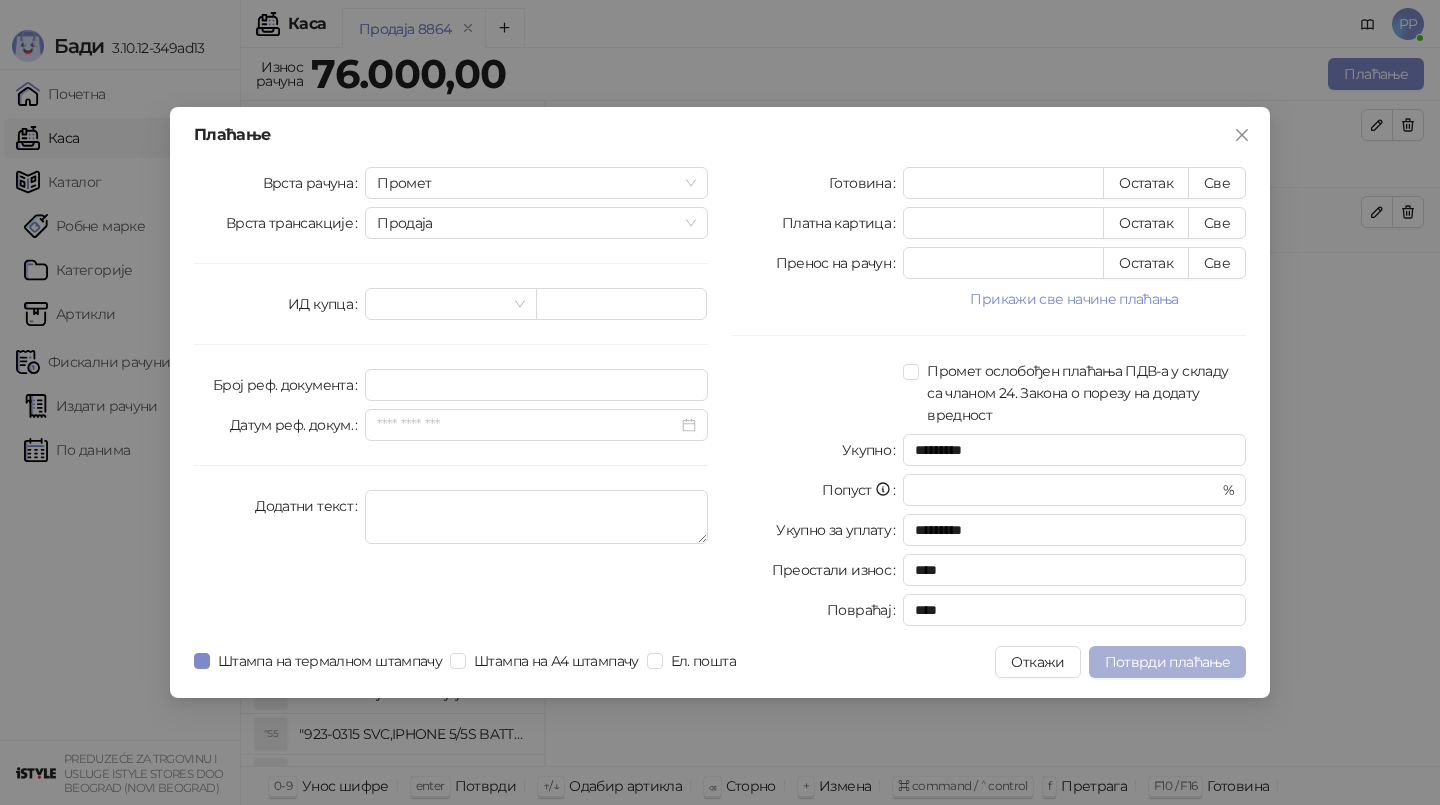 click on "Потврди плаћање" at bounding box center [1167, 662] 